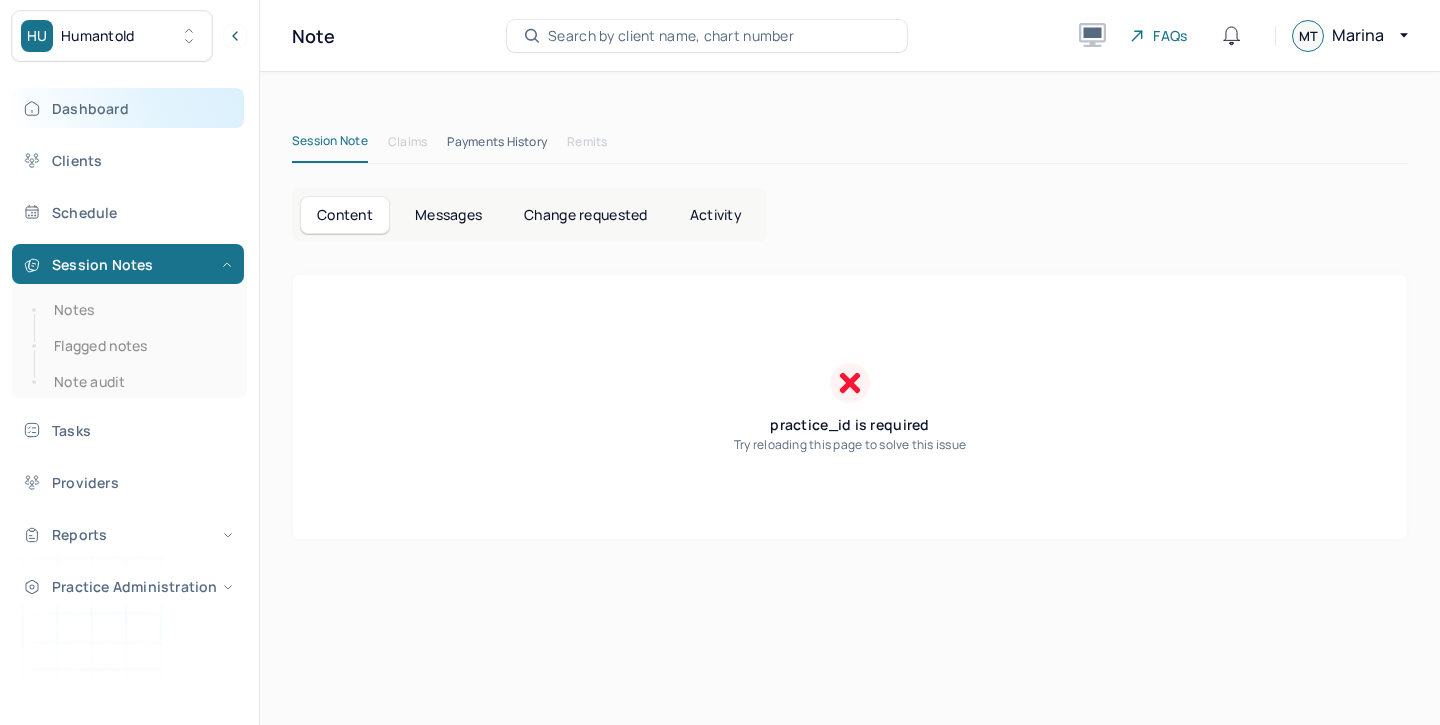 scroll, scrollTop: 0, scrollLeft: 0, axis: both 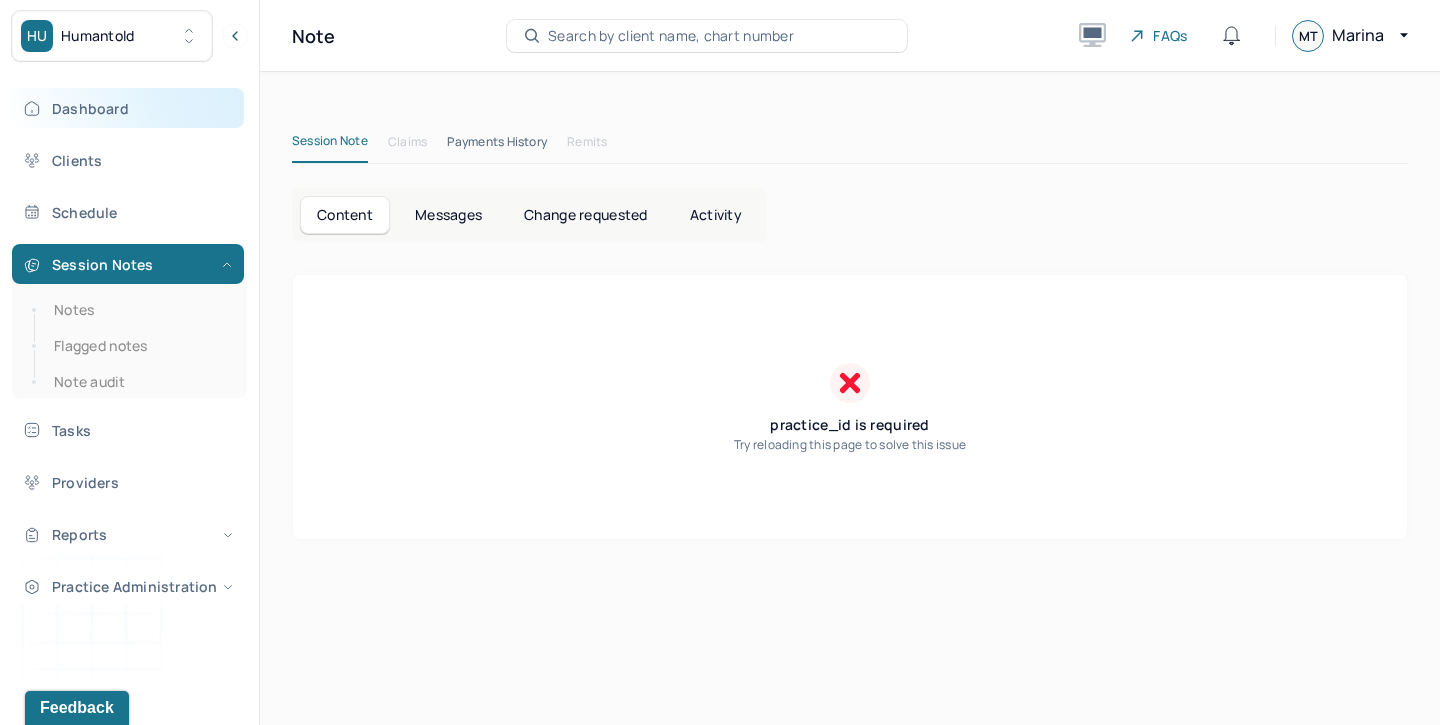 click on "Dashboard" at bounding box center (128, 108) 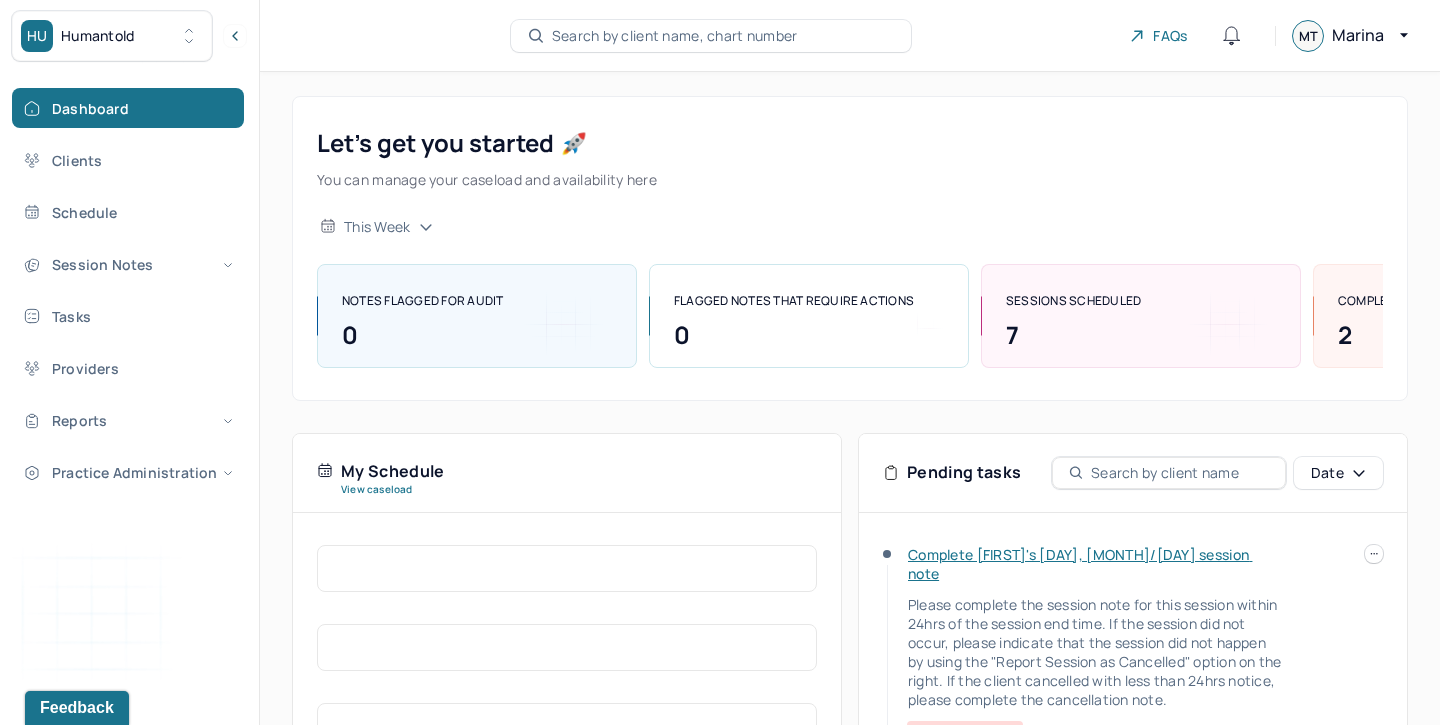 click on "NOTES FLAGGED FOR AUDIT" at bounding box center (423, 301) 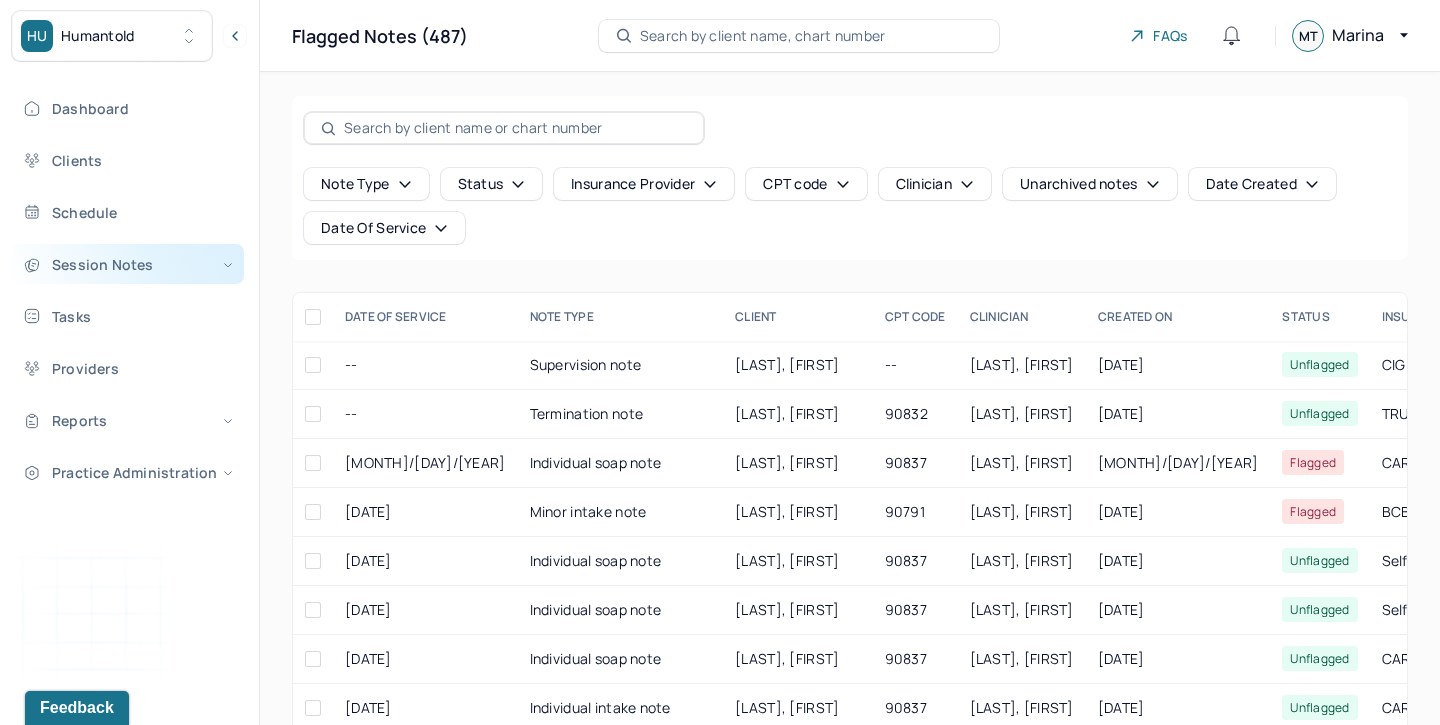 click on "Session Notes" at bounding box center [128, 264] 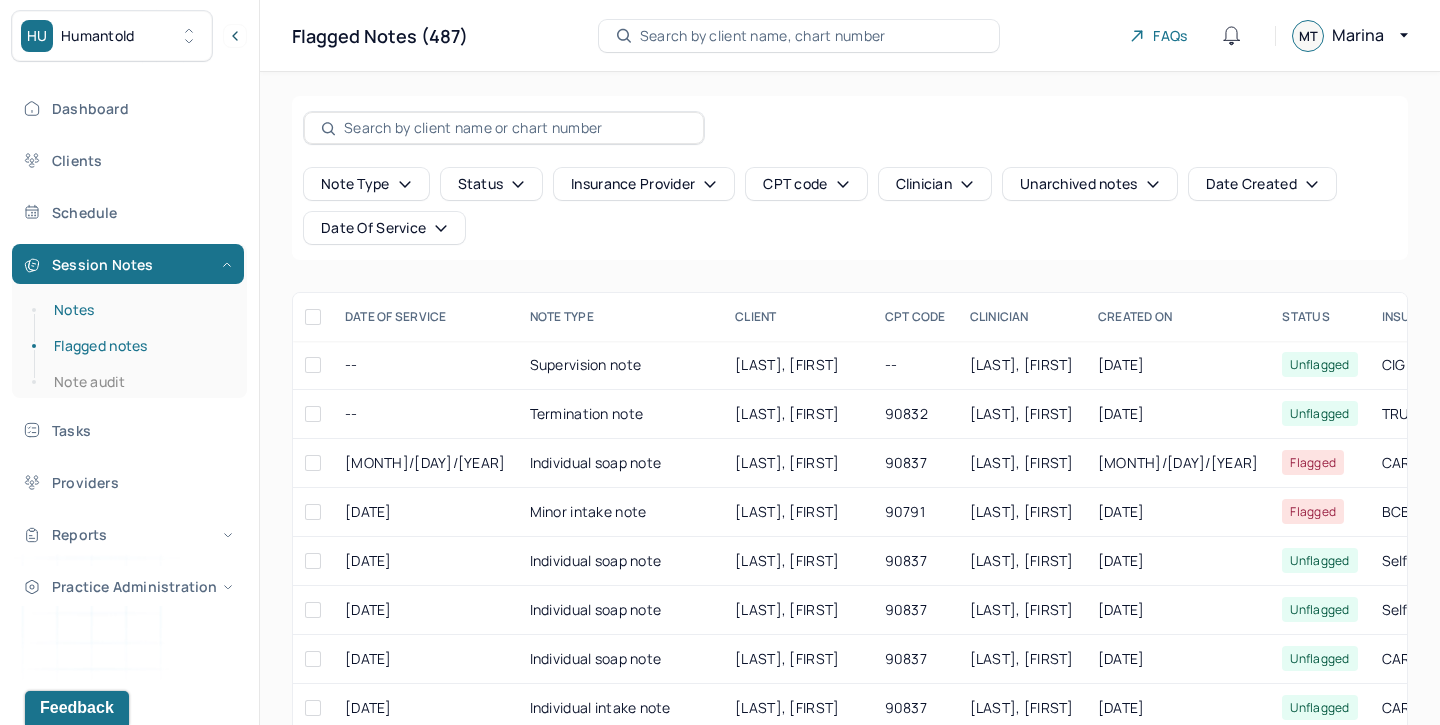 click on "Notes" at bounding box center (139, 310) 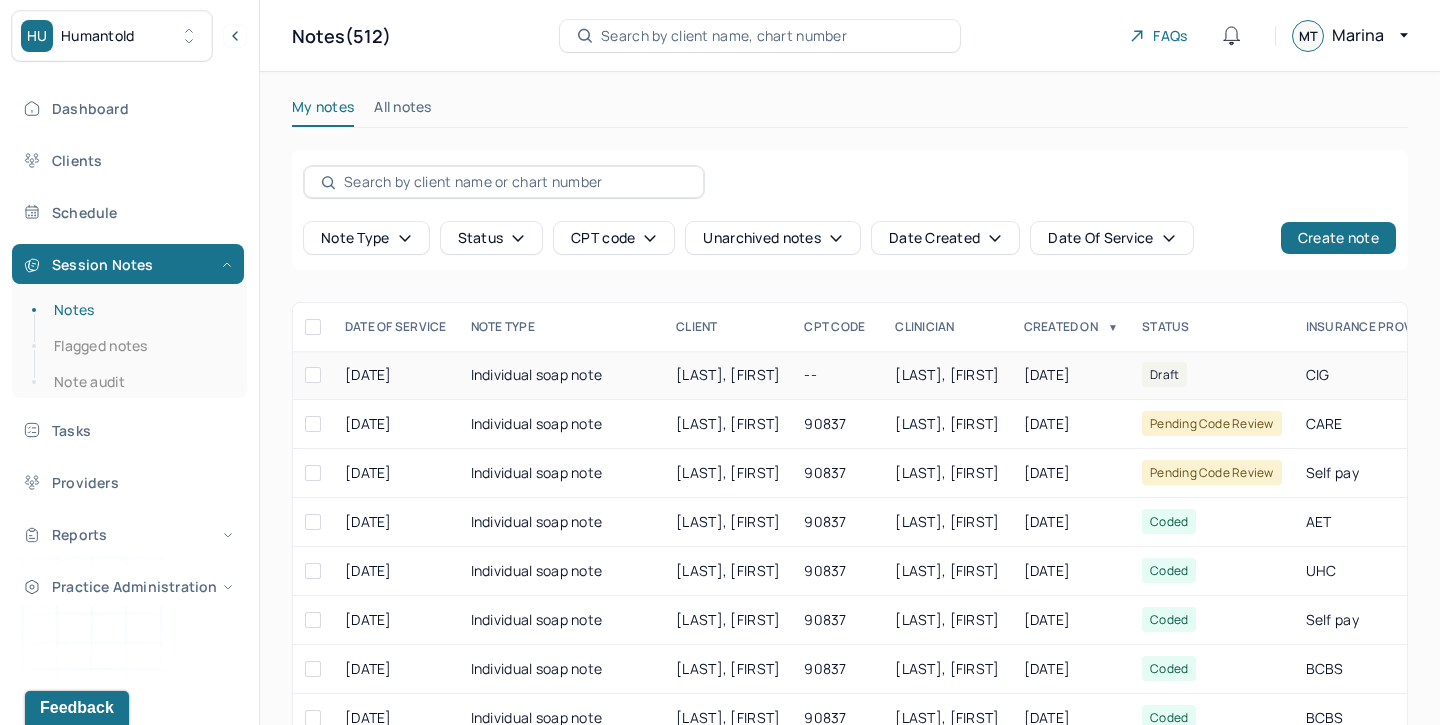 click on "[LAST], [FIRST]" at bounding box center (728, 375) 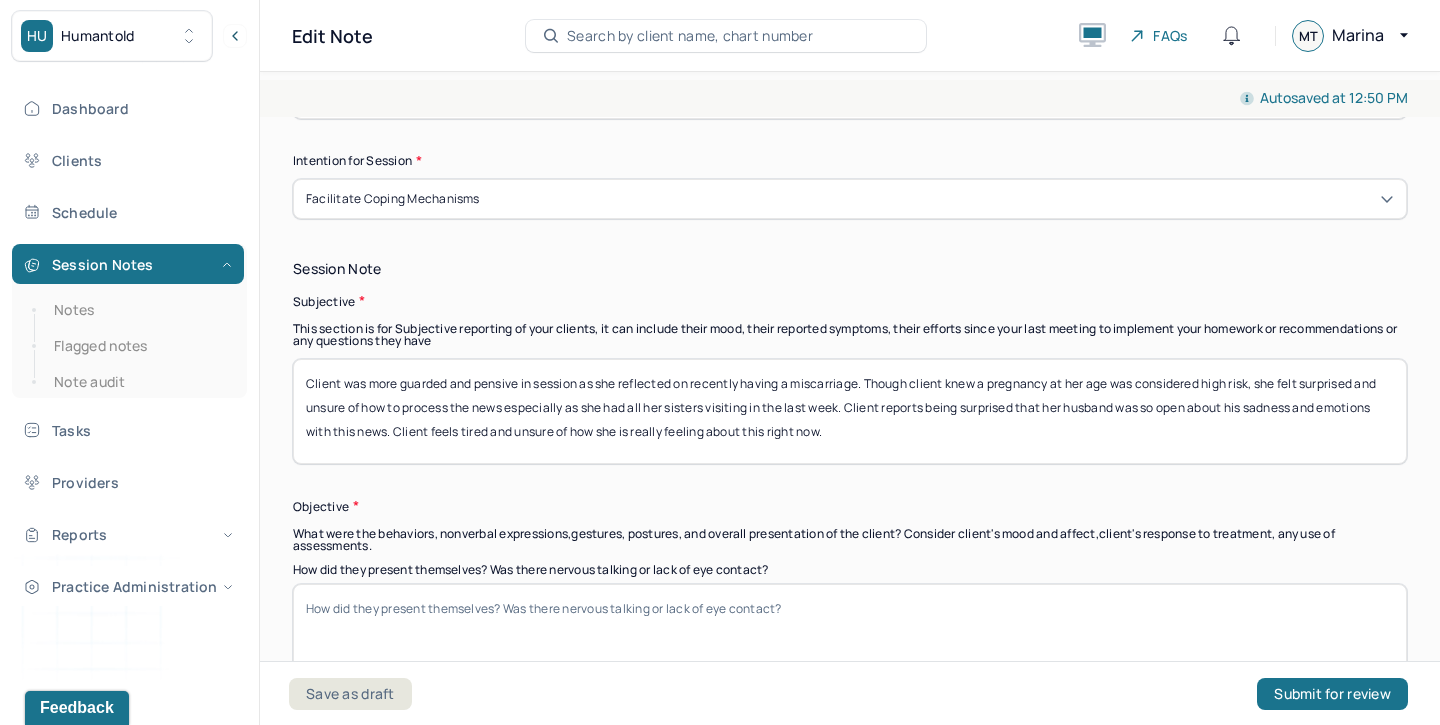 scroll, scrollTop: 1265, scrollLeft: 0, axis: vertical 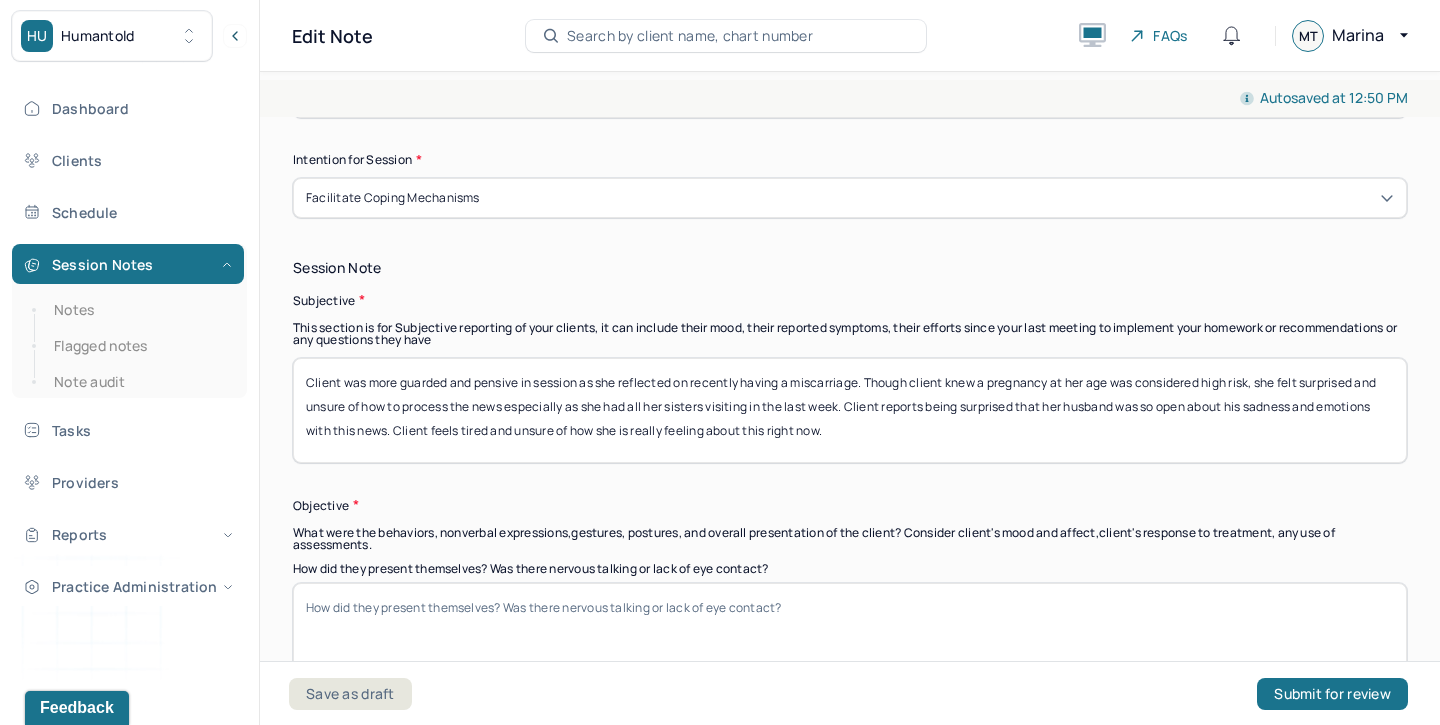 drag, startPoint x: 872, startPoint y: 442, endPoint x: 184, endPoint y: 364, distance: 692.4074 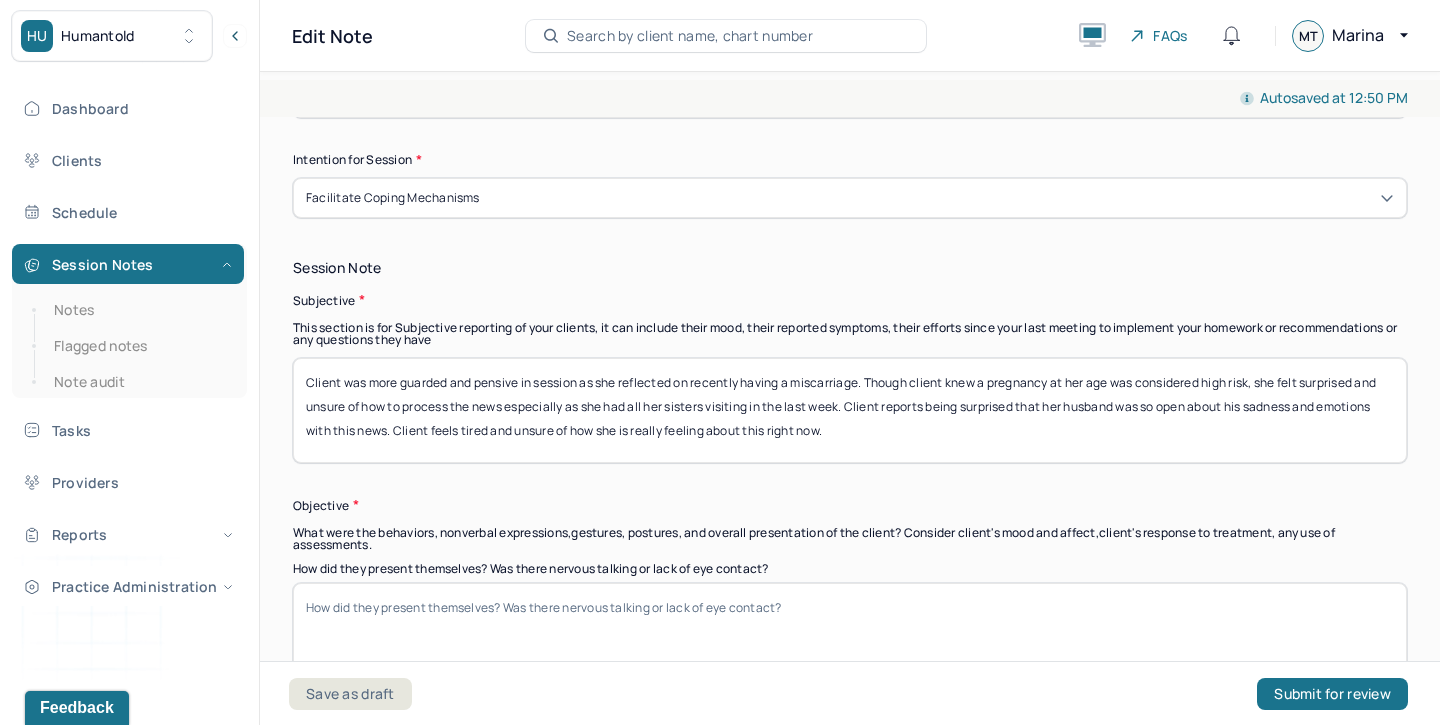 click on "HU Humantold       Dashboard Clients Schedule Session Notes Notes Flagged notes Note audit Tasks Providers Reports Practice Administration MT Marina   Tormey auditor,provider   Logout Edit Note   Search by client name, chart number     FAQs     MT Marina Autosaved at 12:50 PM Appointment Details     Client name Katherine Louer Date of service 07/15/2025 Time 1:00pm - 2:00pm Duration 1hr Appointment type individual therapy Provider name Marina Tormey Modifier 1 95 Telemedicine Note type Individual soap note Appointment Details     Client name Katherine Louer Date of service 07/15/2025 Time 1:00pm - 2:00pm Duration 1hr Appointment type individual therapy Provider name Marina Tormey Modifier 1 95 Telemedicine Note type Individual soap note   Load previous session note   Instructions The fields marked with an asterisk ( * ) are required before you can submit your notes. Before you can submit your session notes, they must be signed. You have the option to save your notes as a draft before making a submission. *" at bounding box center [720, 362] 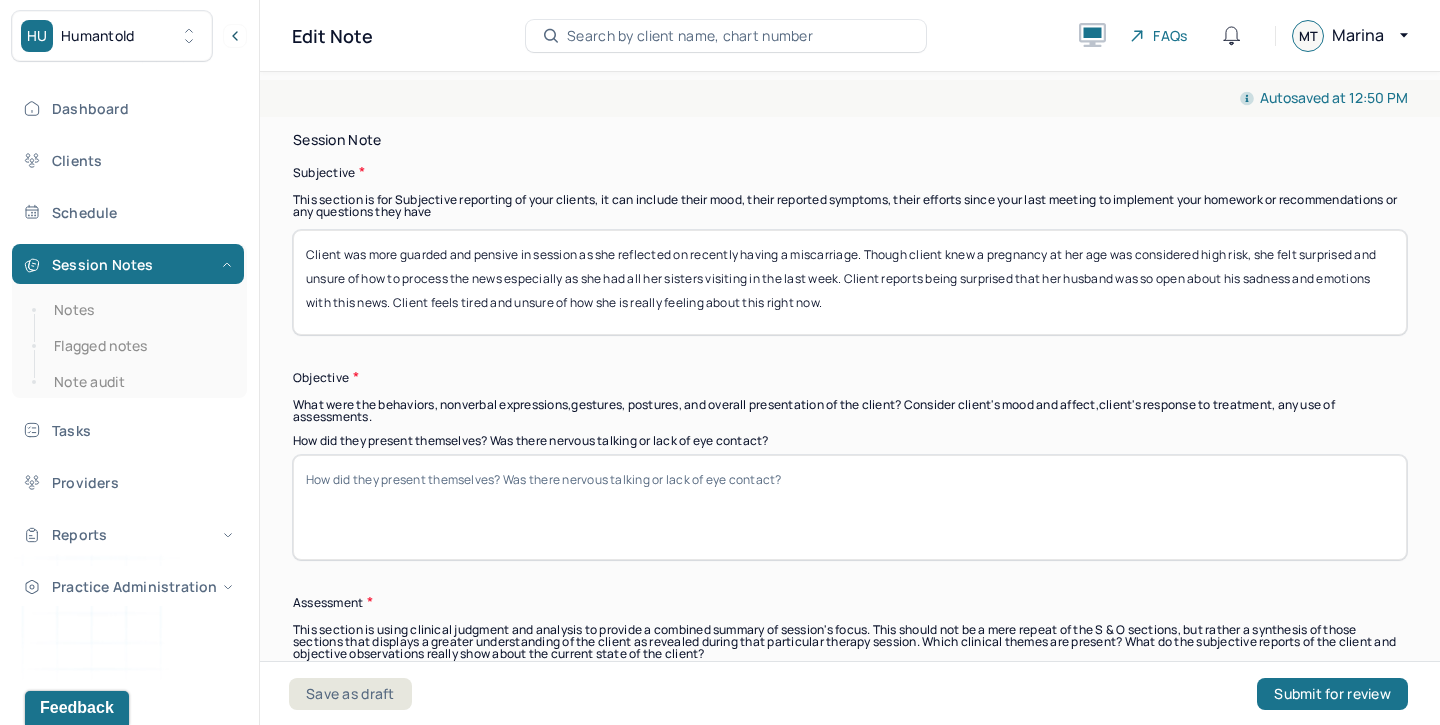 scroll, scrollTop: 1418, scrollLeft: 0, axis: vertical 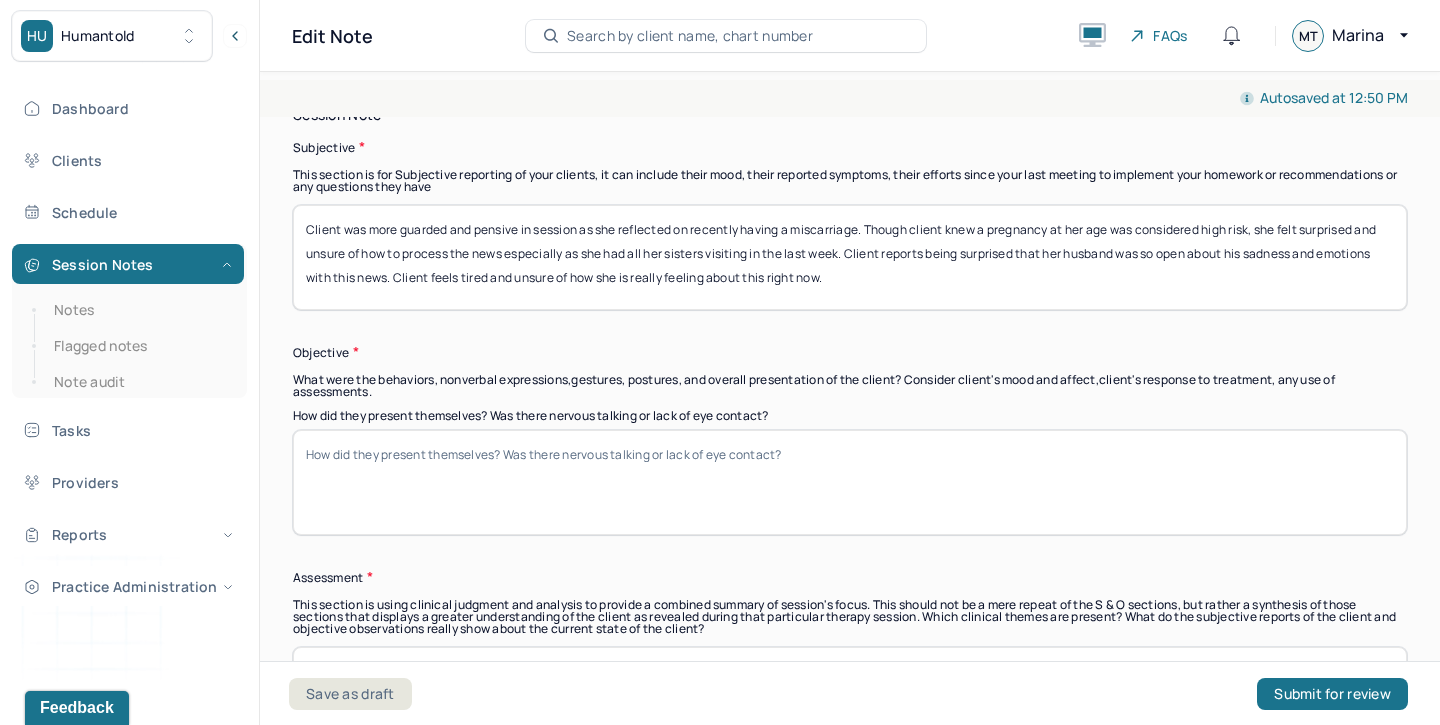 click on "How did they present themselves? Was there nervous talking or lack of eye contact?" at bounding box center [850, 482] 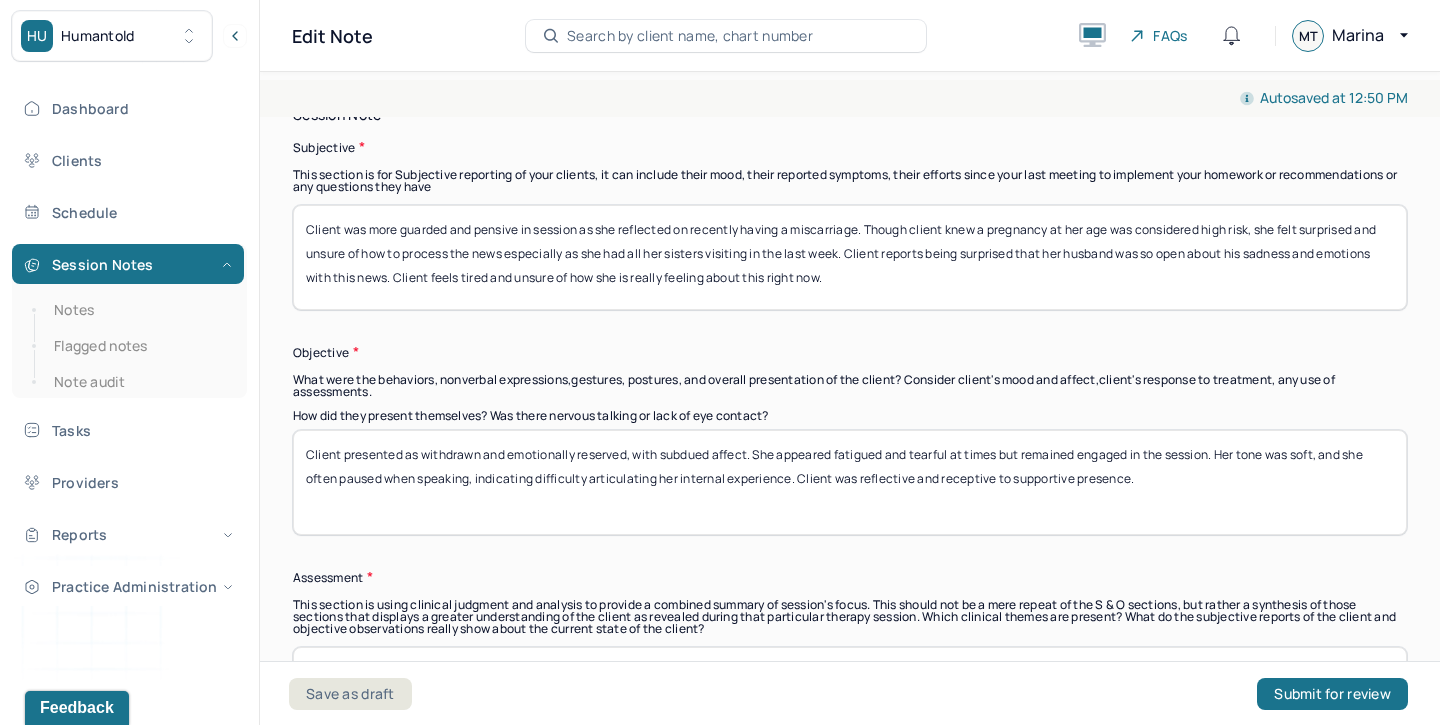 scroll, scrollTop: 1508, scrollLeft: 0, axis: vertical 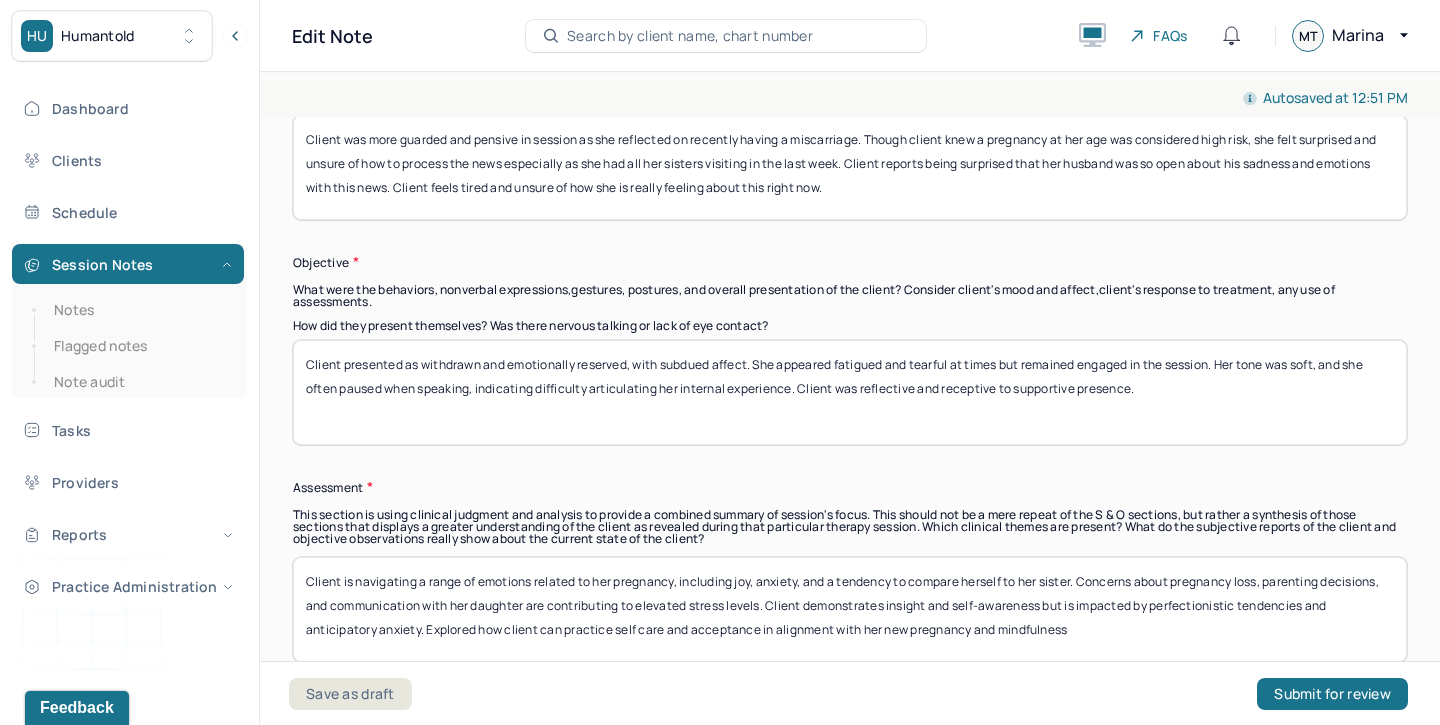 drag, startPoint x: 1139, startPoint y: 382, endPoint x: 801, endPoint y: 381, distance: 338.00146 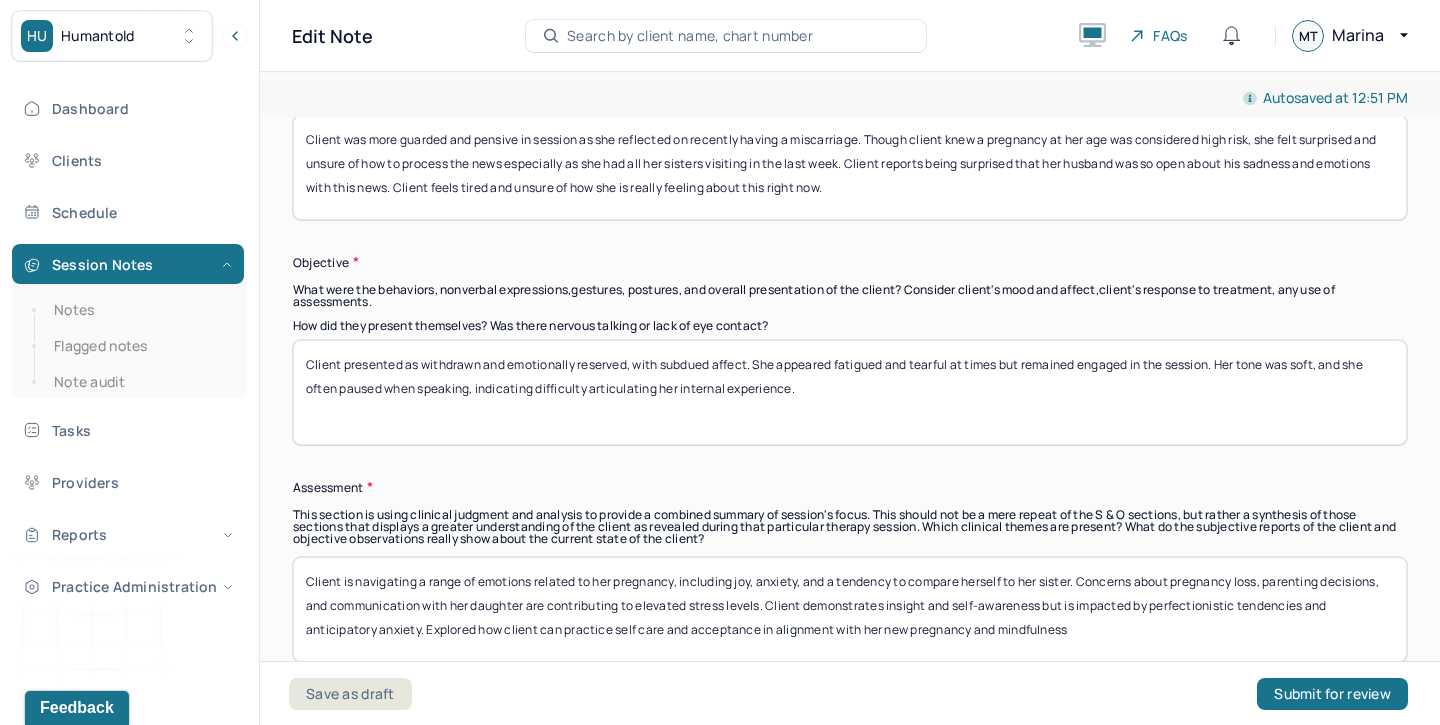 type on "Client presented as withdrawn and emotionally reserved, with subdued affect. She appeared fatigued and tearful at times but remained engaged in the session. Her tone was soft, and she often paused when speaking, indicating difficulty articulating her internal experience." 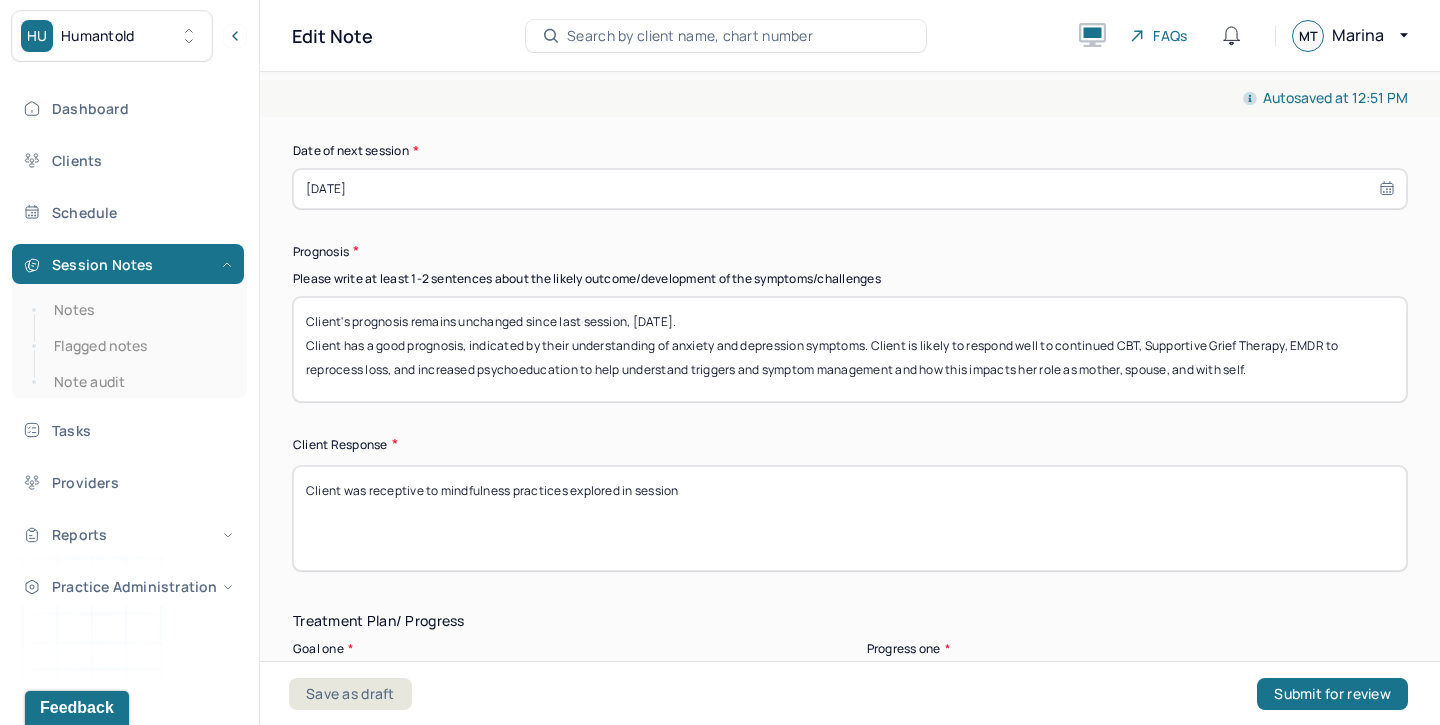 scroll, scrollTop: 2939, scrollLeft: 0, axis: vertical 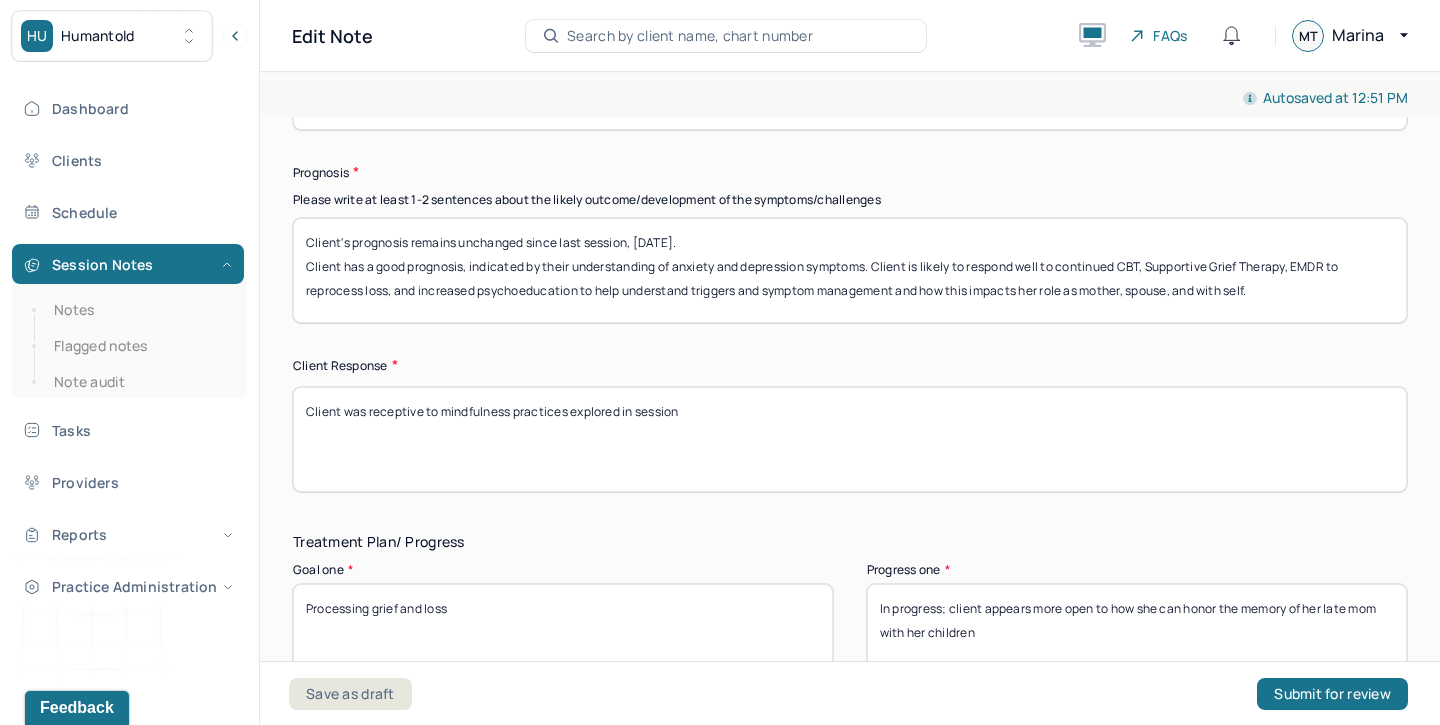 type 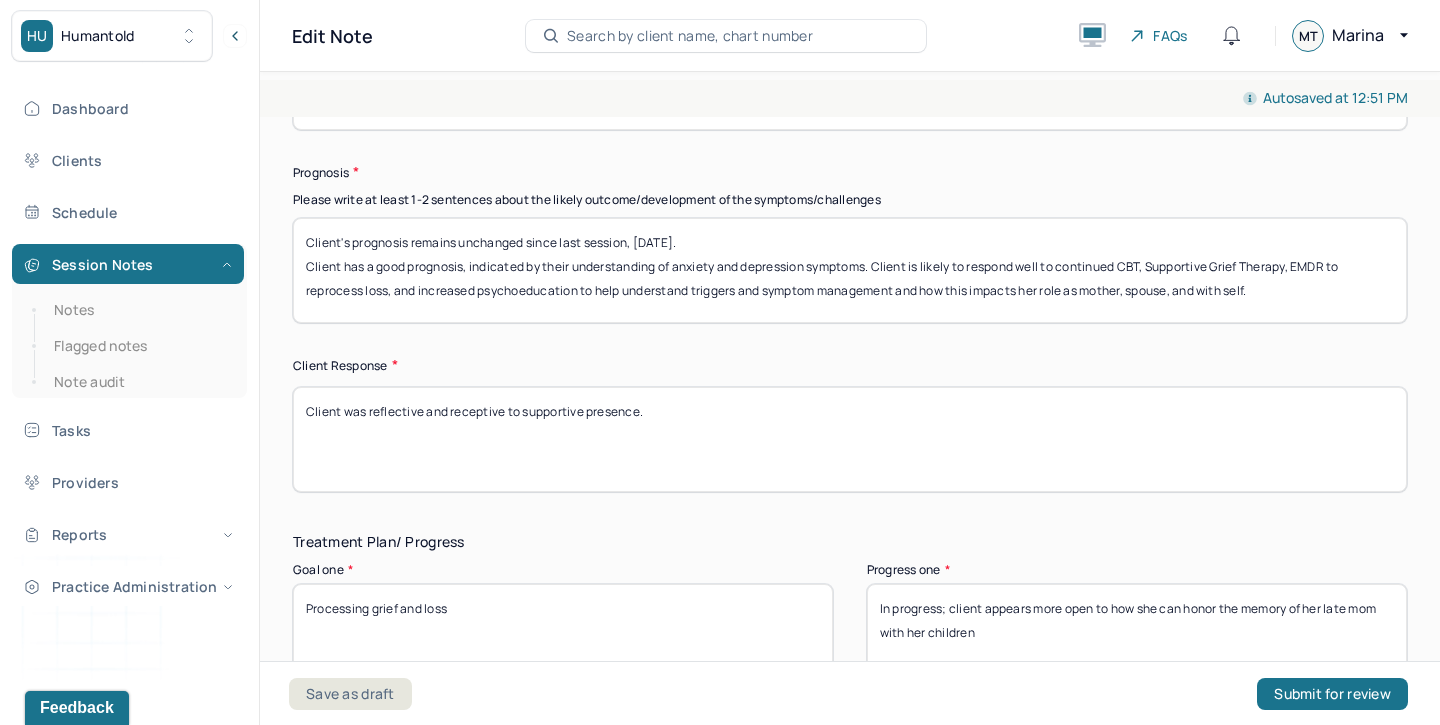 type on "Client was reflective and receptive to supportive presence." 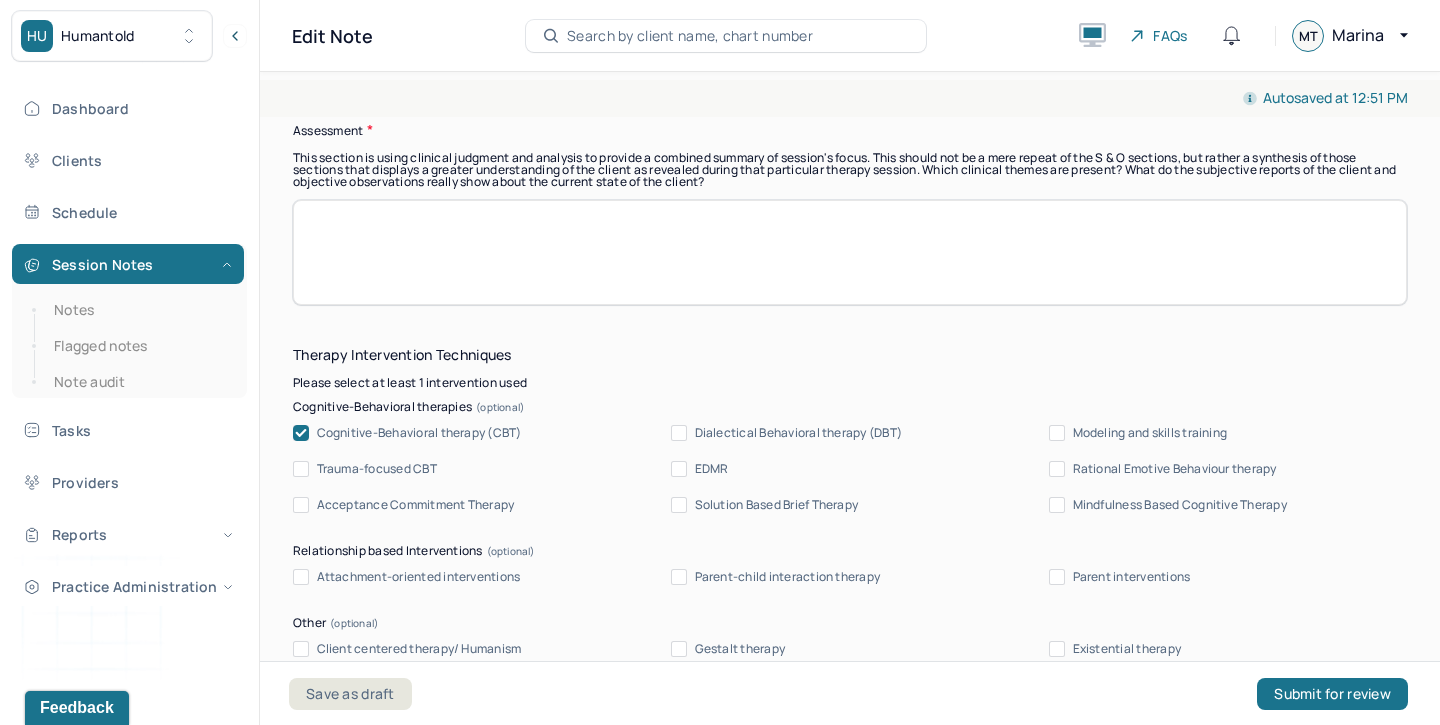 scroll, scrollTop: 1848, scrollLeft: 0, axis: vertical 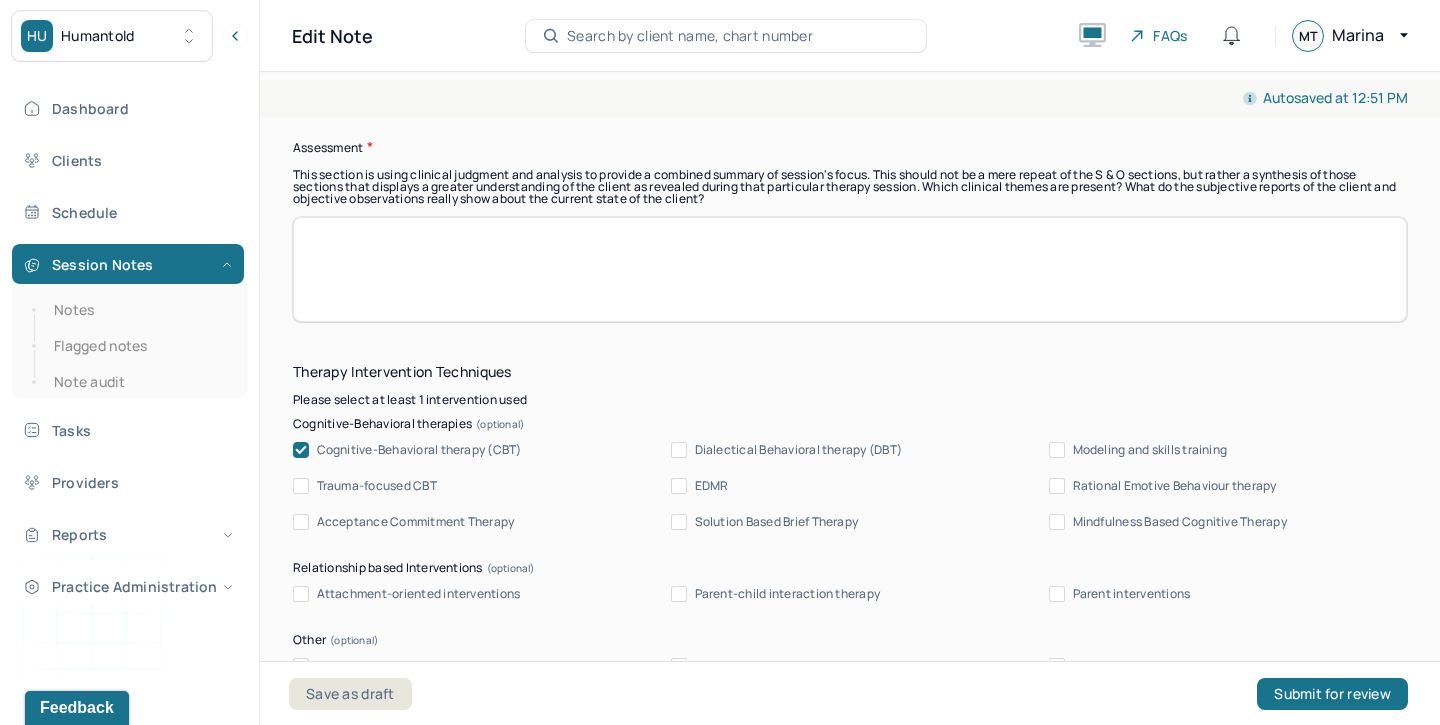 click at bounding box center (850, 269) 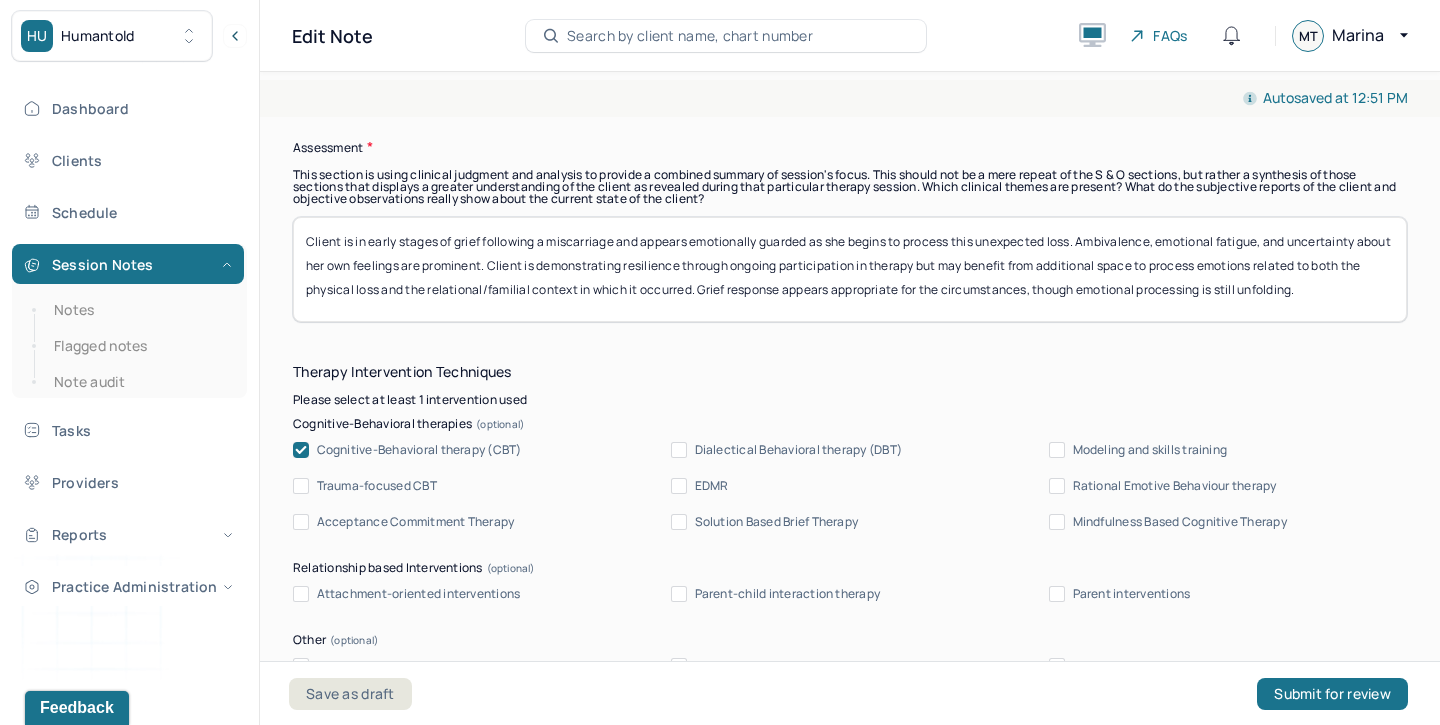 type on "Client is in early stages of grief following a miscarriage and appears emotionally guarded as she begins to process this unexpected loss. Ambivalence, emotional fatigue, and uncertainty about her own feelings are prominent. Client is demonstrating resilience through ongoing participation in therapy but may benefit from additional space to process emotions related to both the physical loss and the relational/familial context in which it occurred. Grief response appears appropriate for the circumstances, though emotional processing is still unfolding." 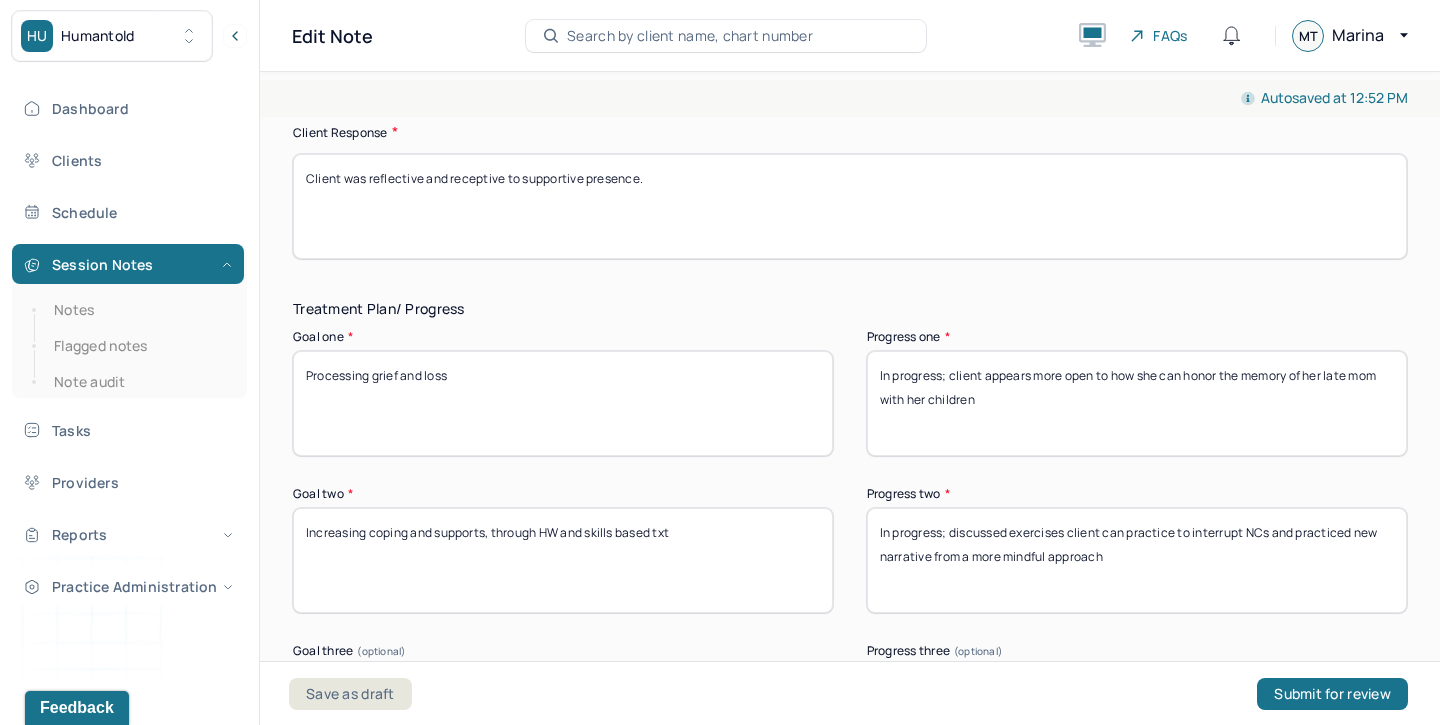 scroll, scrollTop: 3212, scrollLeft: 0, axis: vertical 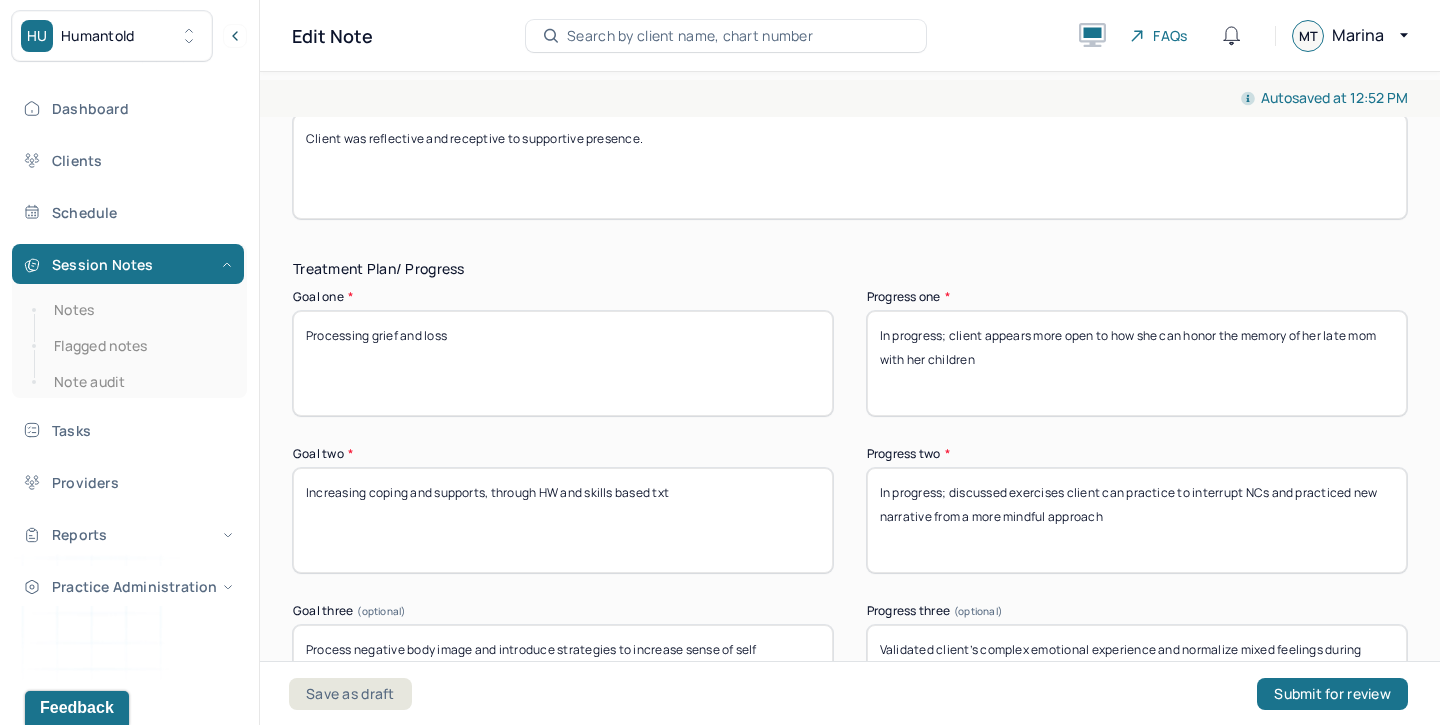 drag, startPoint x: 1013, startPoint y: 359, endPoint x: 857, endPoint y: 328, distance: 159.05031 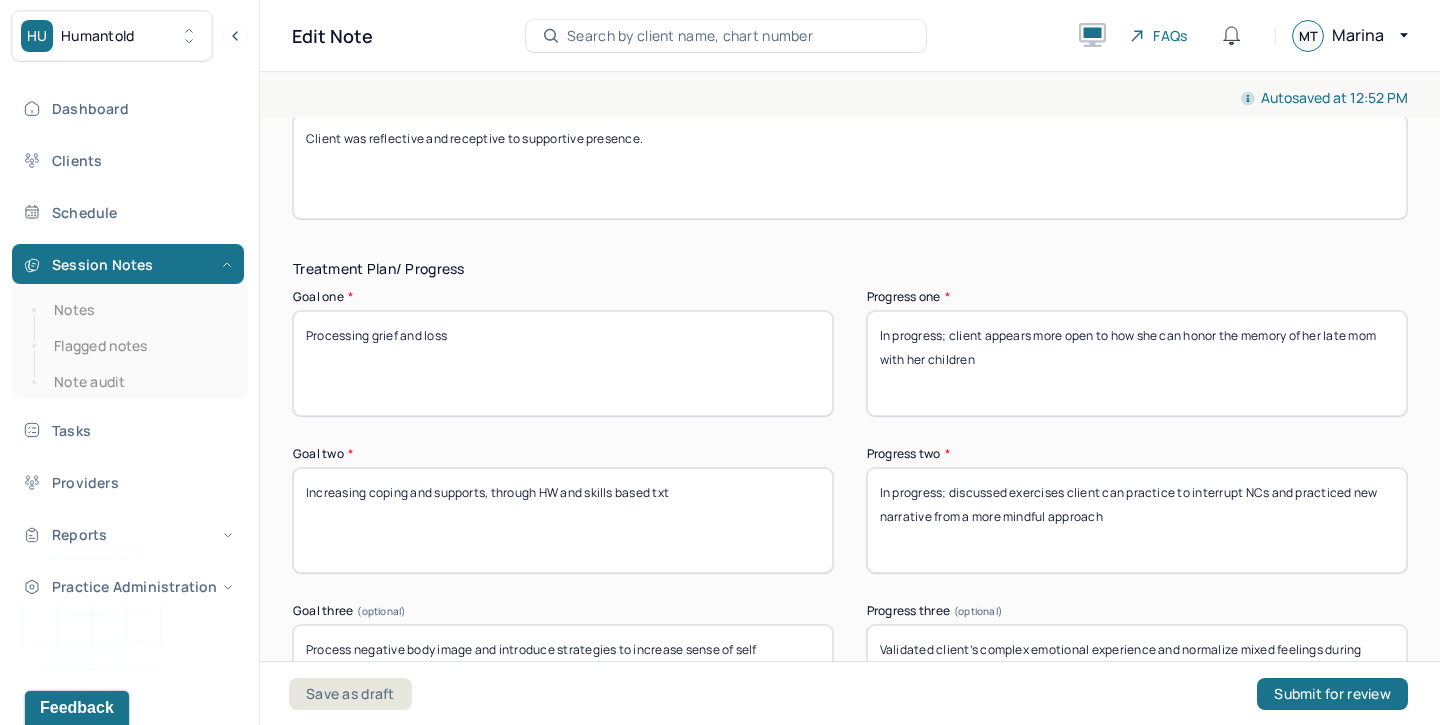 click on "Goal one * Processing grief and loss Progress one * In progress; client appears more open to how she can honor the memory of her late mom with her children" at bounding box center (850, 353) 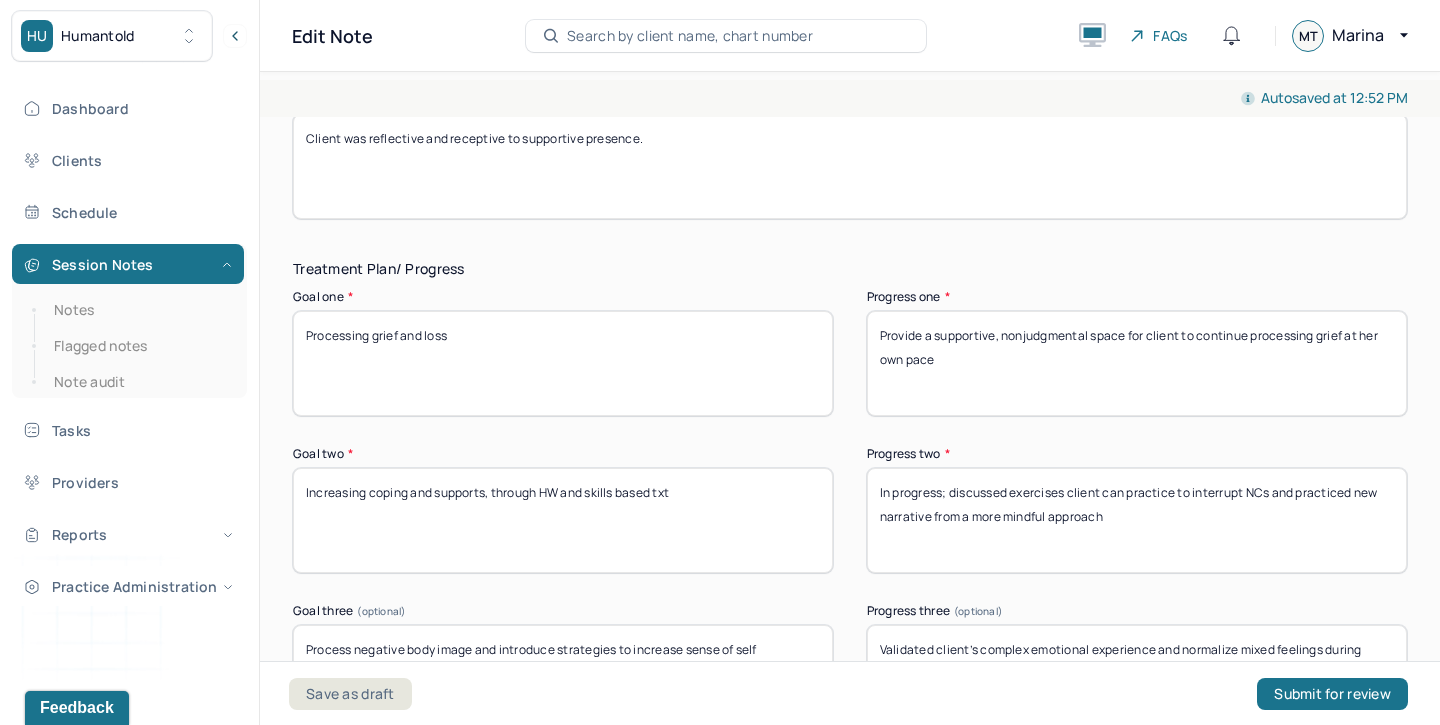 click on "In progress; client appears more open to how she can honor the memory of her late mom with her children" at bounding box center (1137, 363) 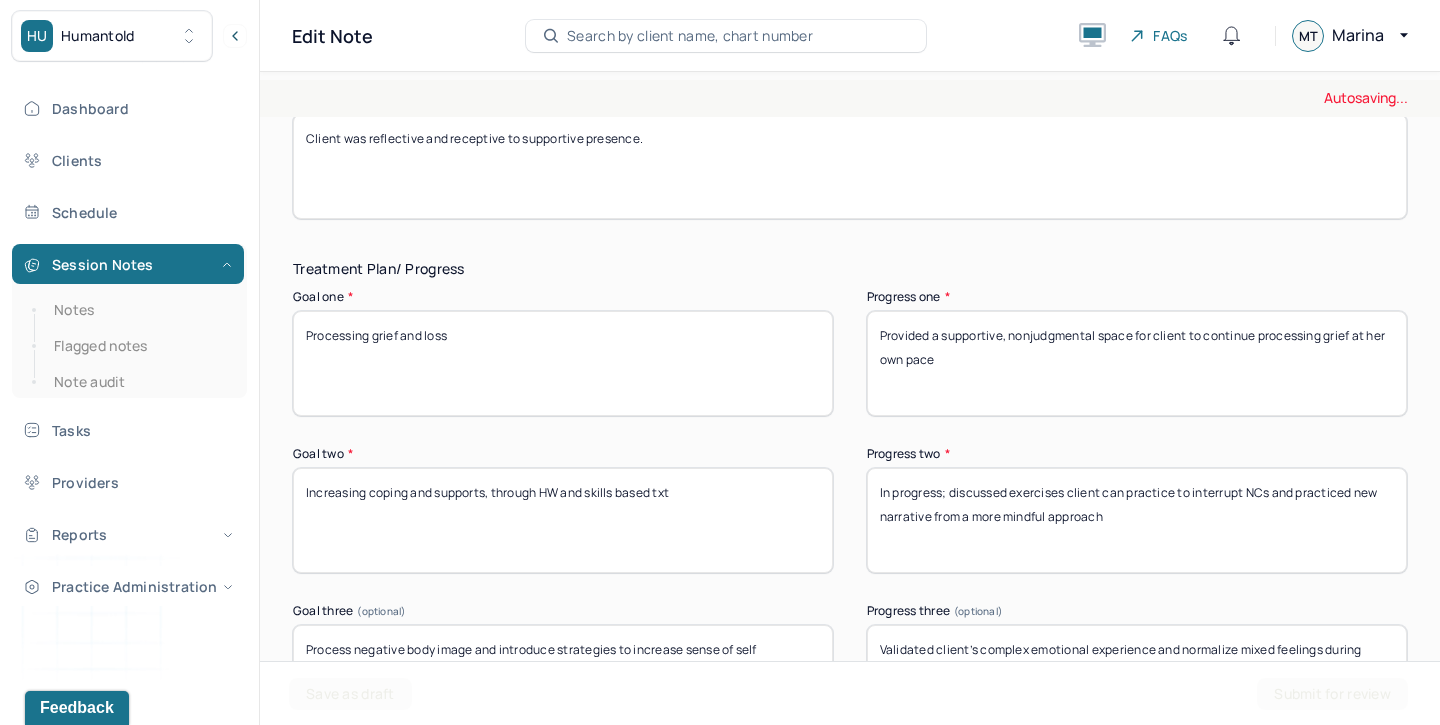 type on "Provided a supportive, nonjudgmental space for client to continue processing grief at her own pace" 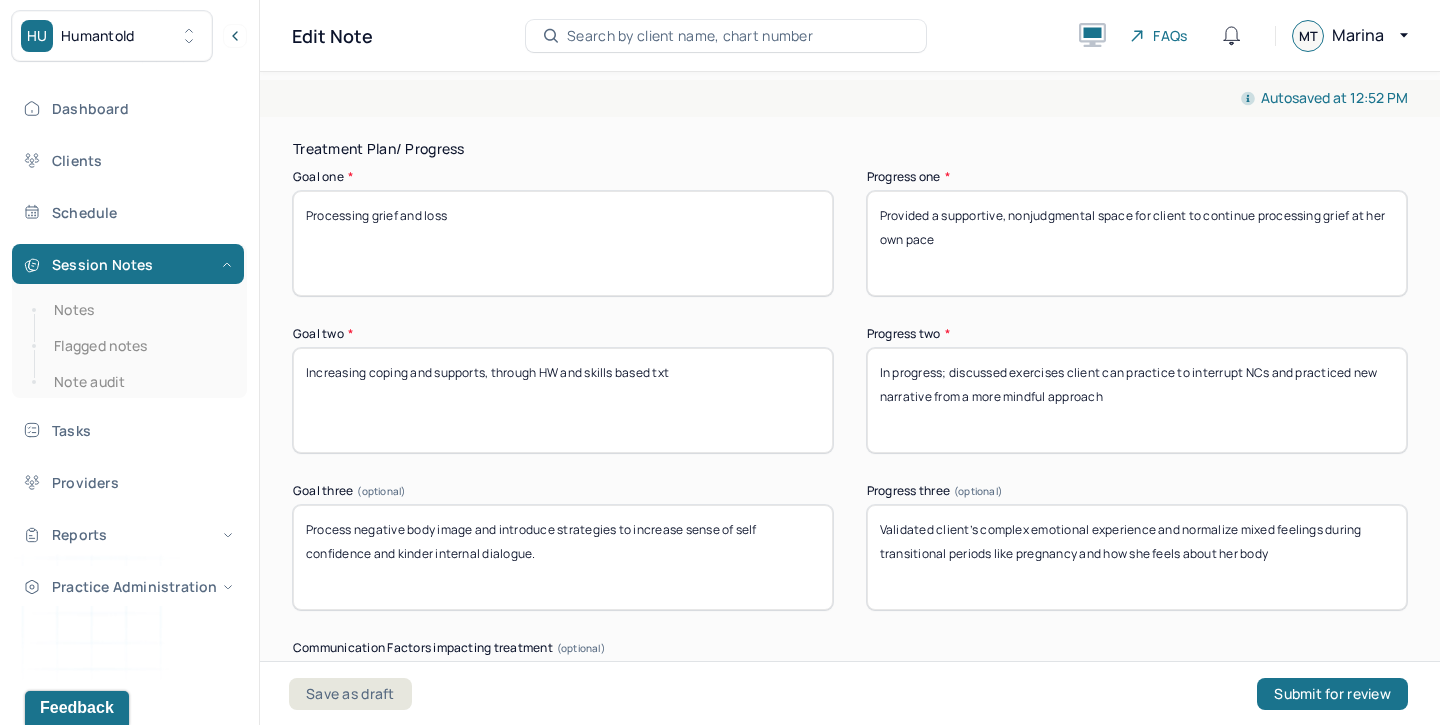 scroll, scrollTop: 3333, scrollLeft: 0, axis: vertical 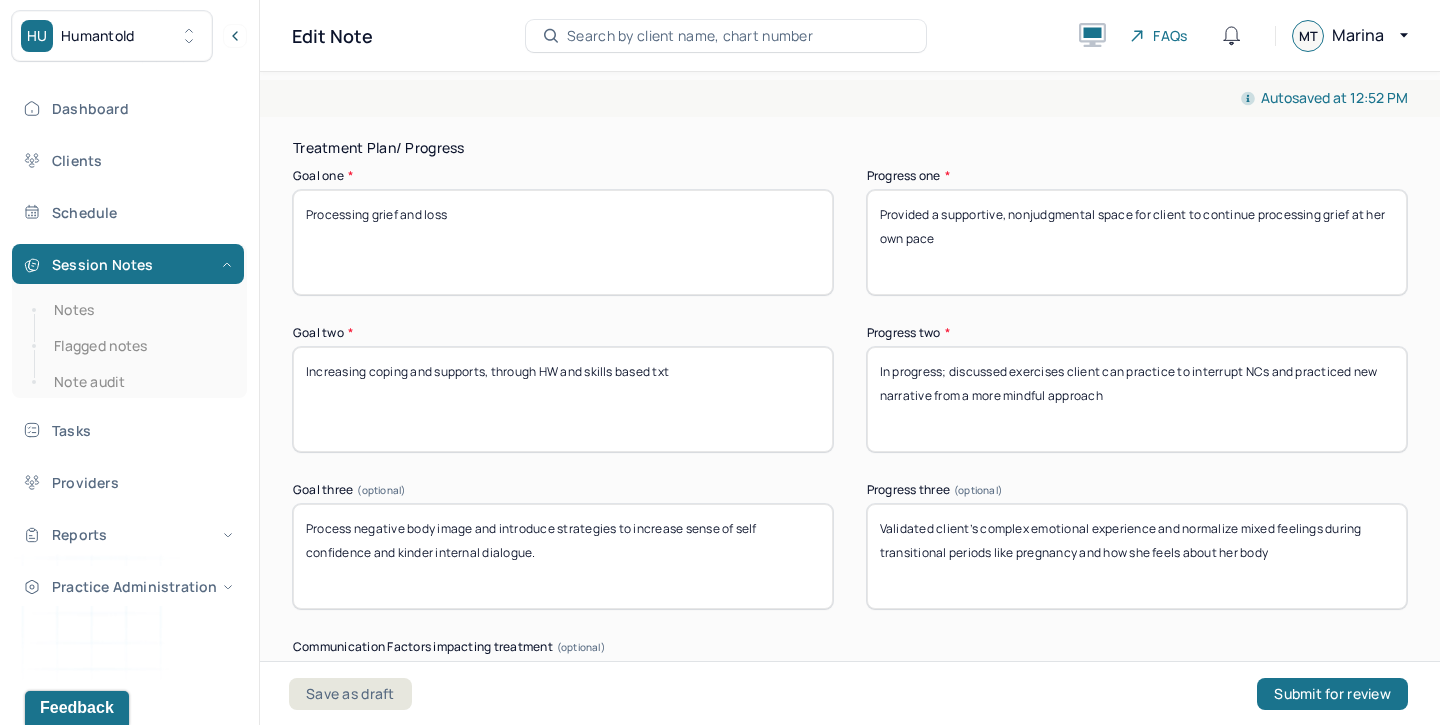drag, startPoint x: 1285, startPoint y: 545, endPoint x: 781, endPoint y: 508, distance: 505.35632 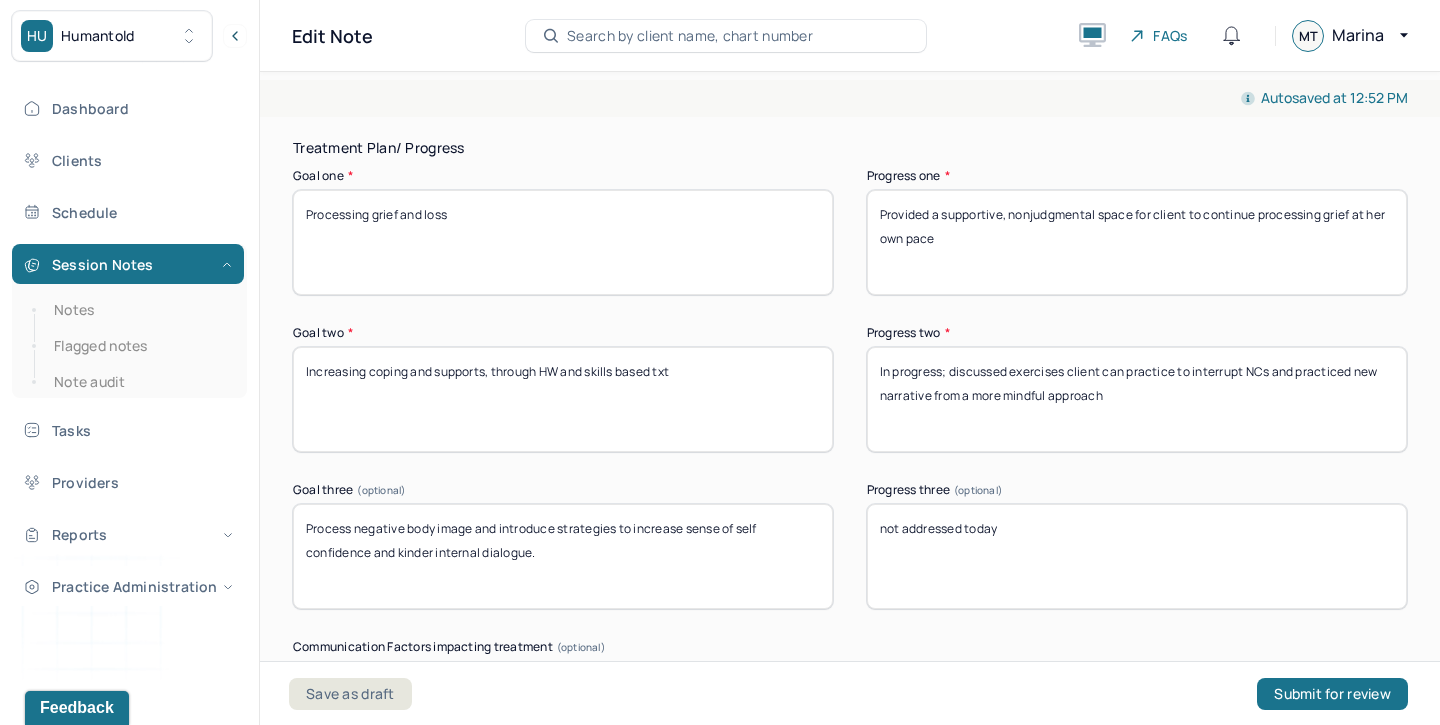 type on "not addressed today" 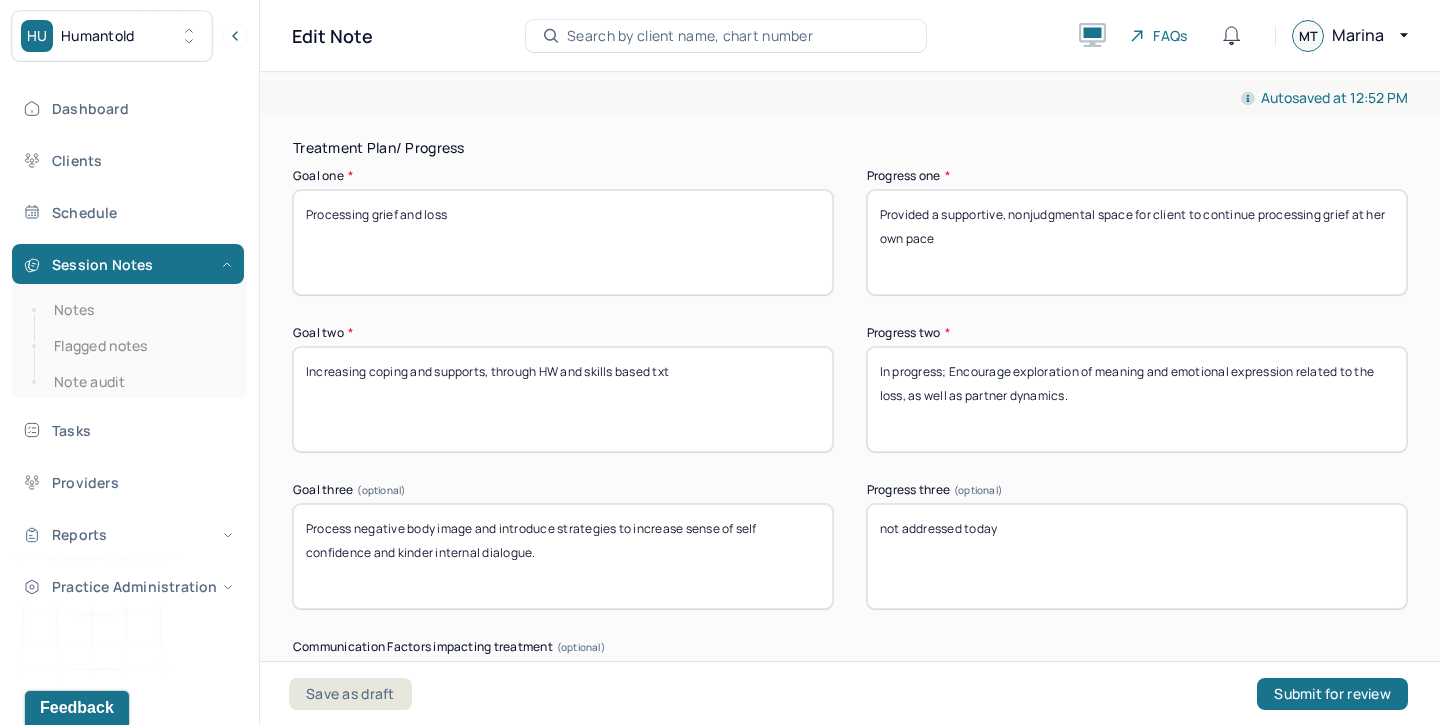 drag, startPoint x: 1075, startPoint y: 393, endPoint x: 1010, endPoint y: 370, distance: 68.94926 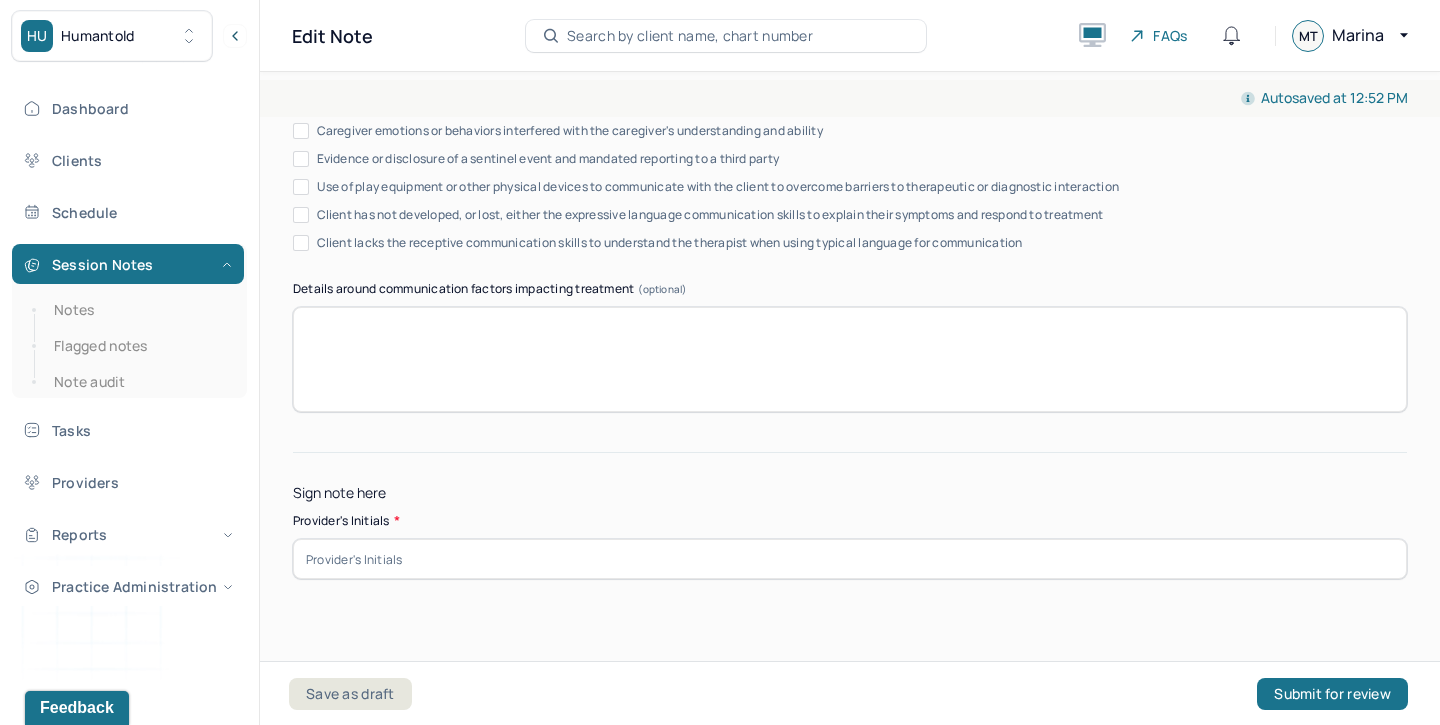 scroll, scrollTop: 3934, scrollLeft: 0, axis: vertical 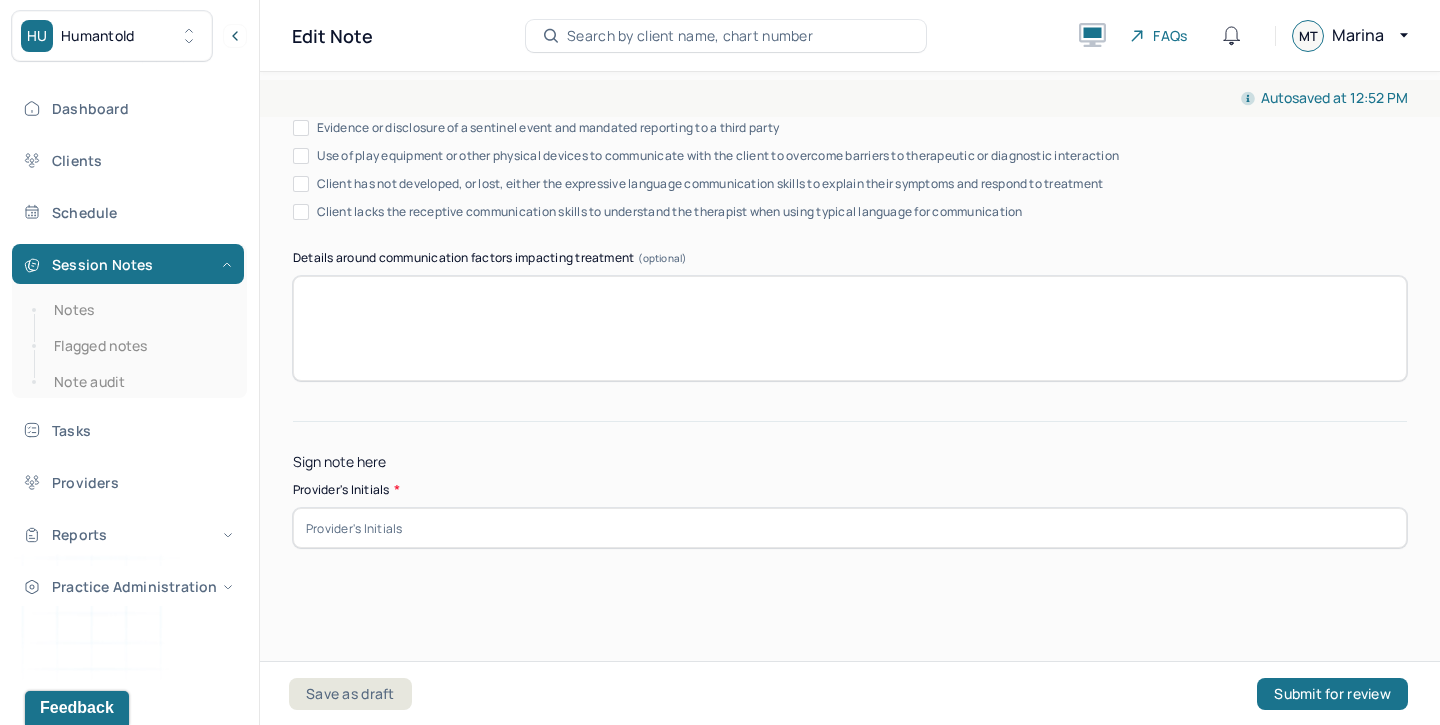 type on "In progress; Encouraged positive reframing and narrative exercises client can practice daily to move away from shame and guilt dialogue" 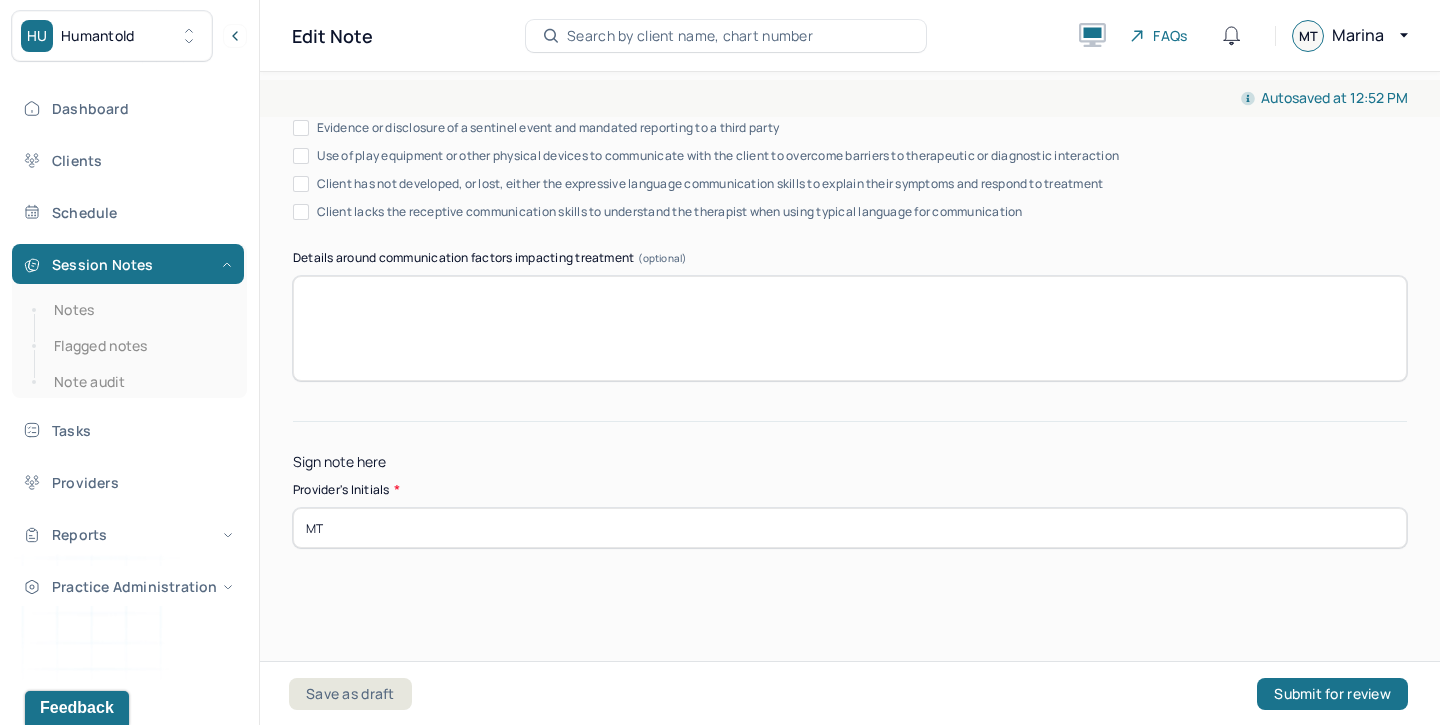 type on "MT" 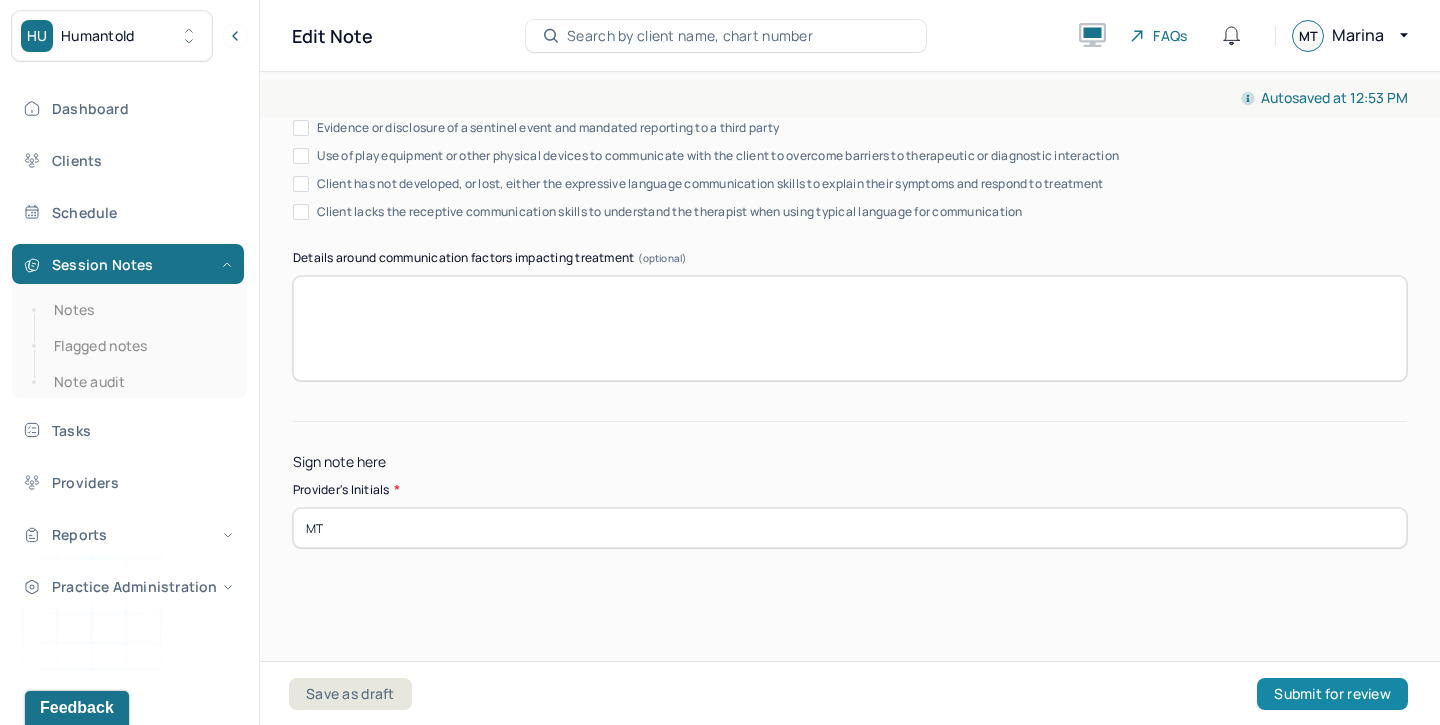 click on "Submit for review" at bounding box center [1332, 694] 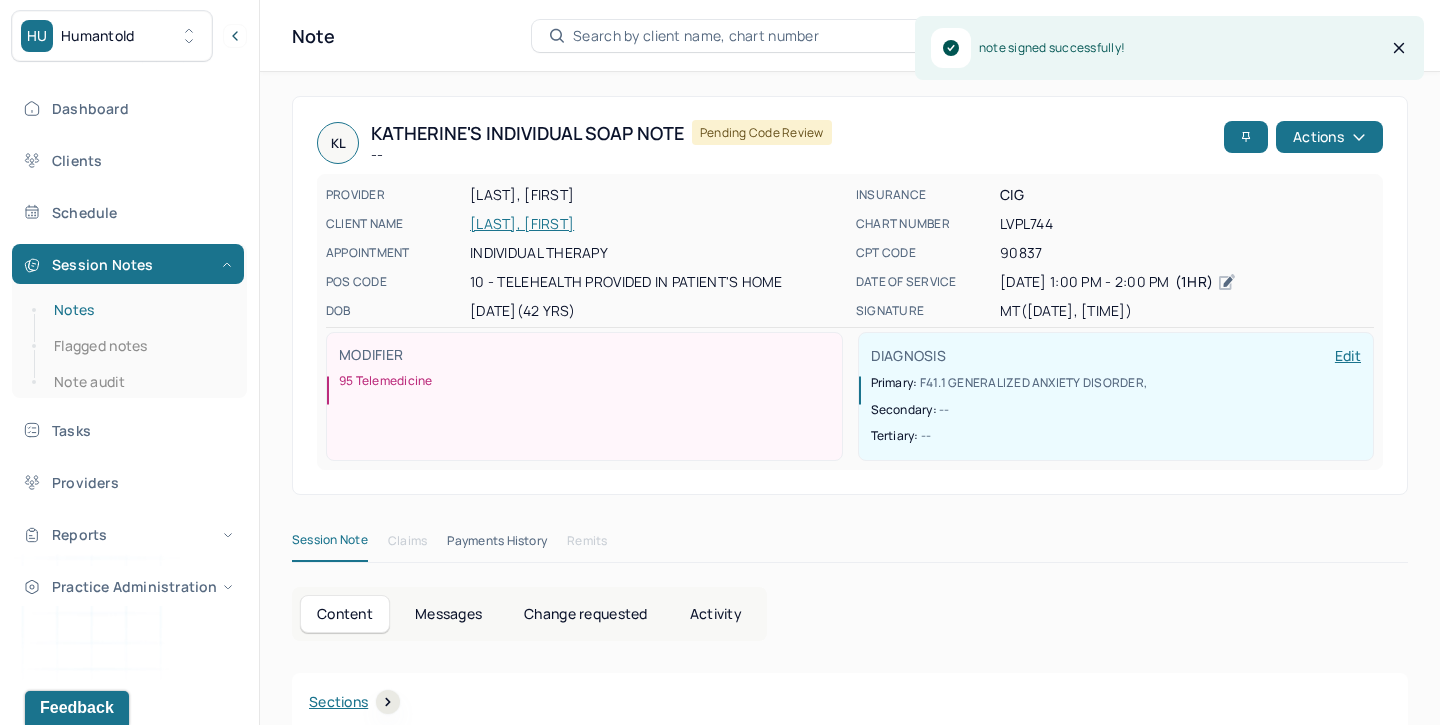 click on "Notes" at bounding box center [139, 310] 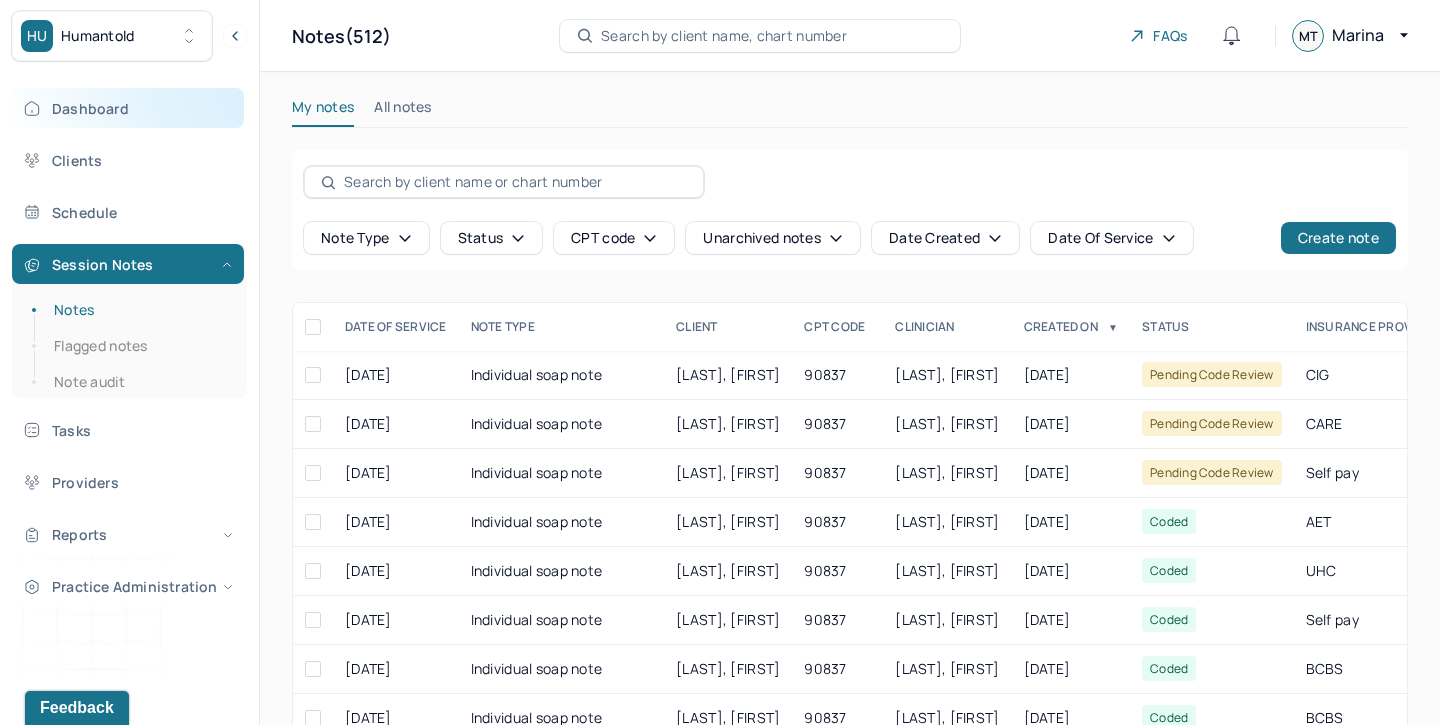click on "Dashboard" at bounding box center (128, 108) 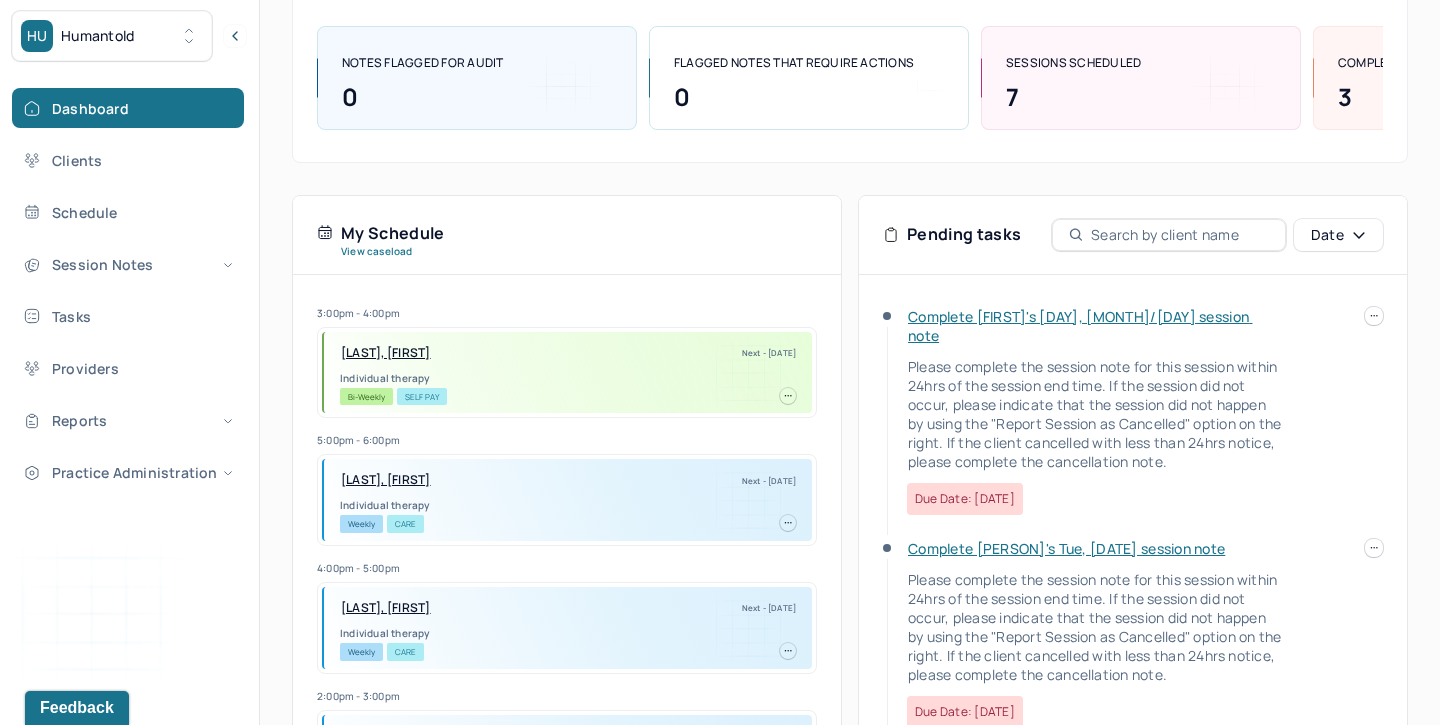 scroll, scrollTop: 440, scrollLeft: 0, axis: vertical 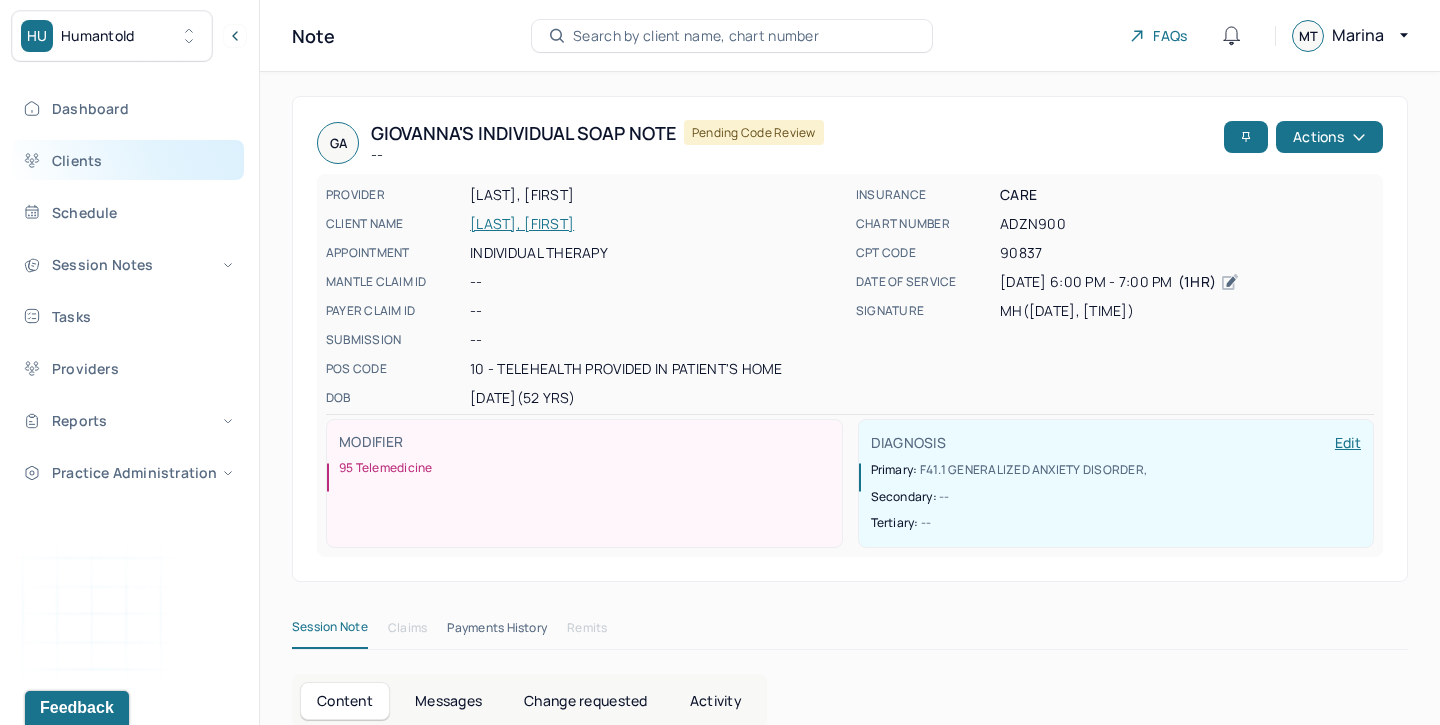 click on "Clients" at bounding box center [128, 160] 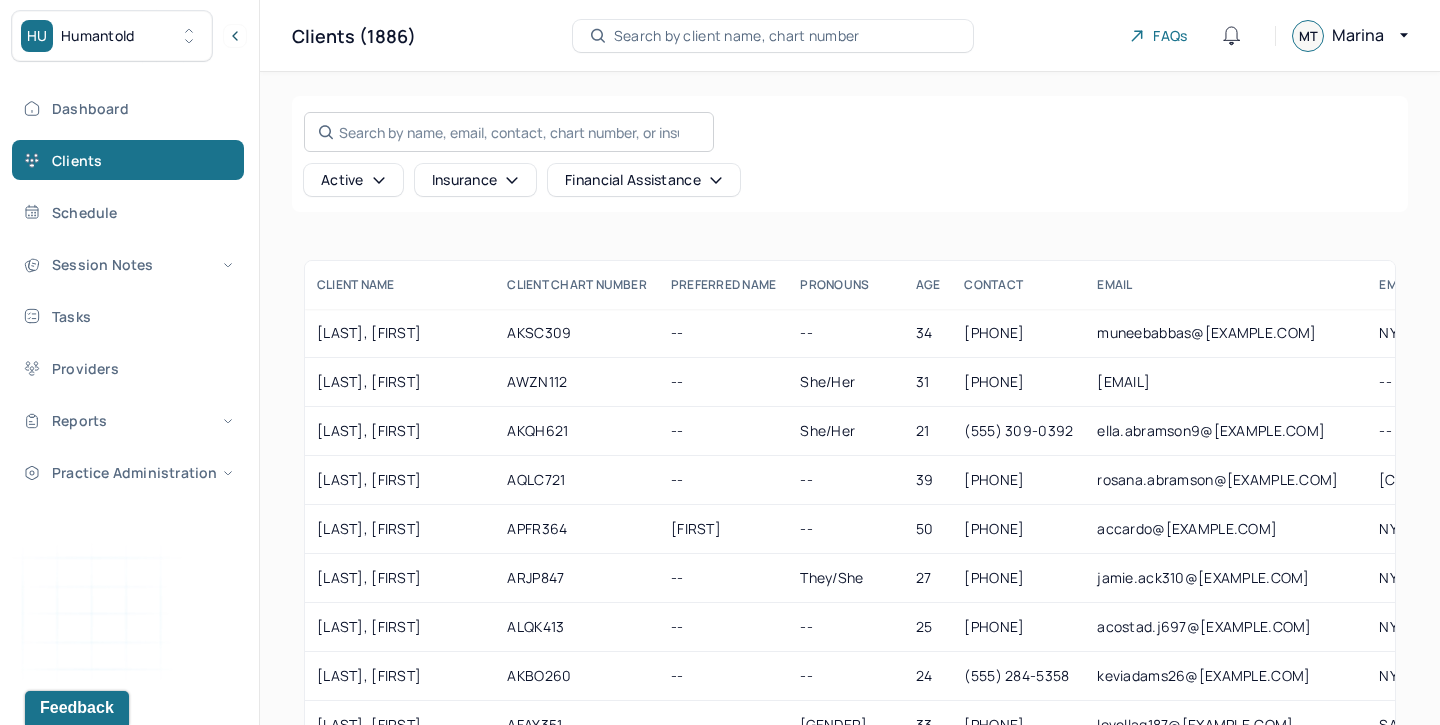 click on "Search by name, email, contact, chart number, or insurance id..." at bounding box center [509, 132] 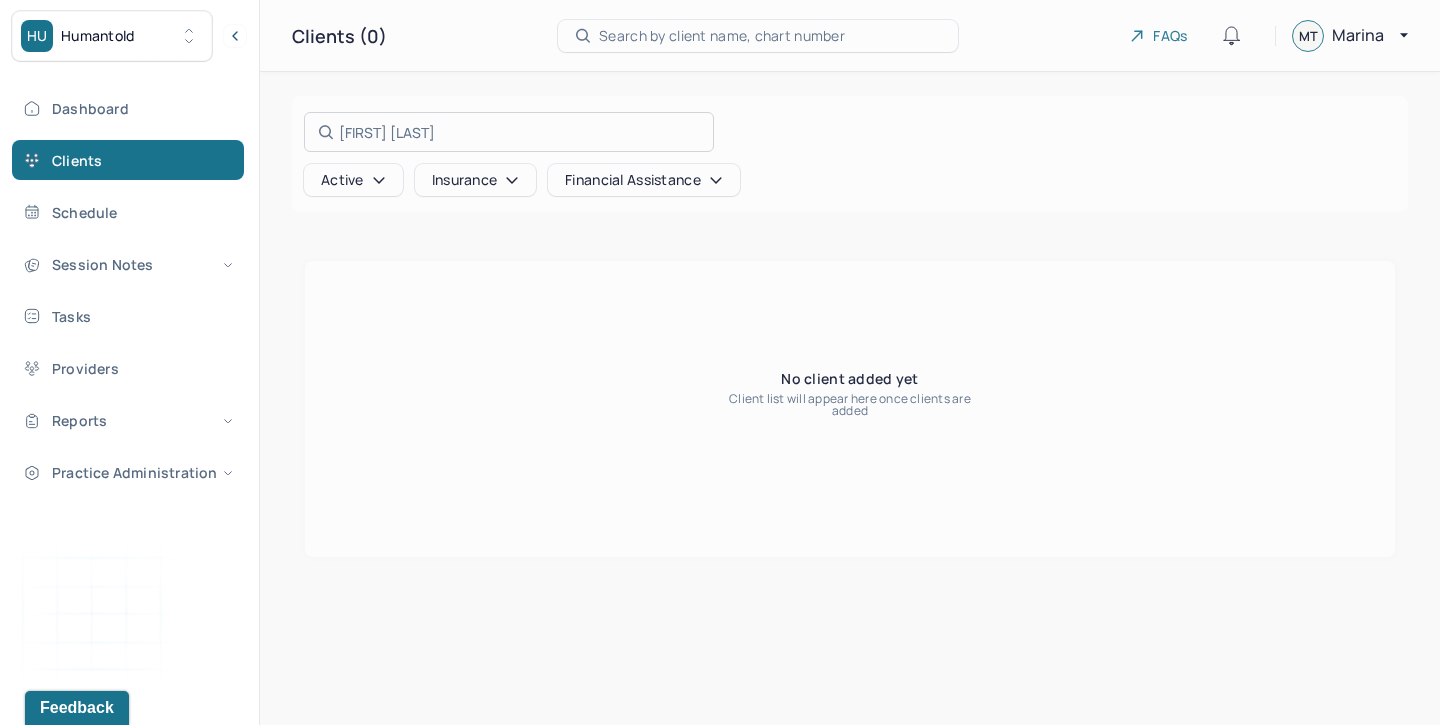 type on "Julia Quinn" 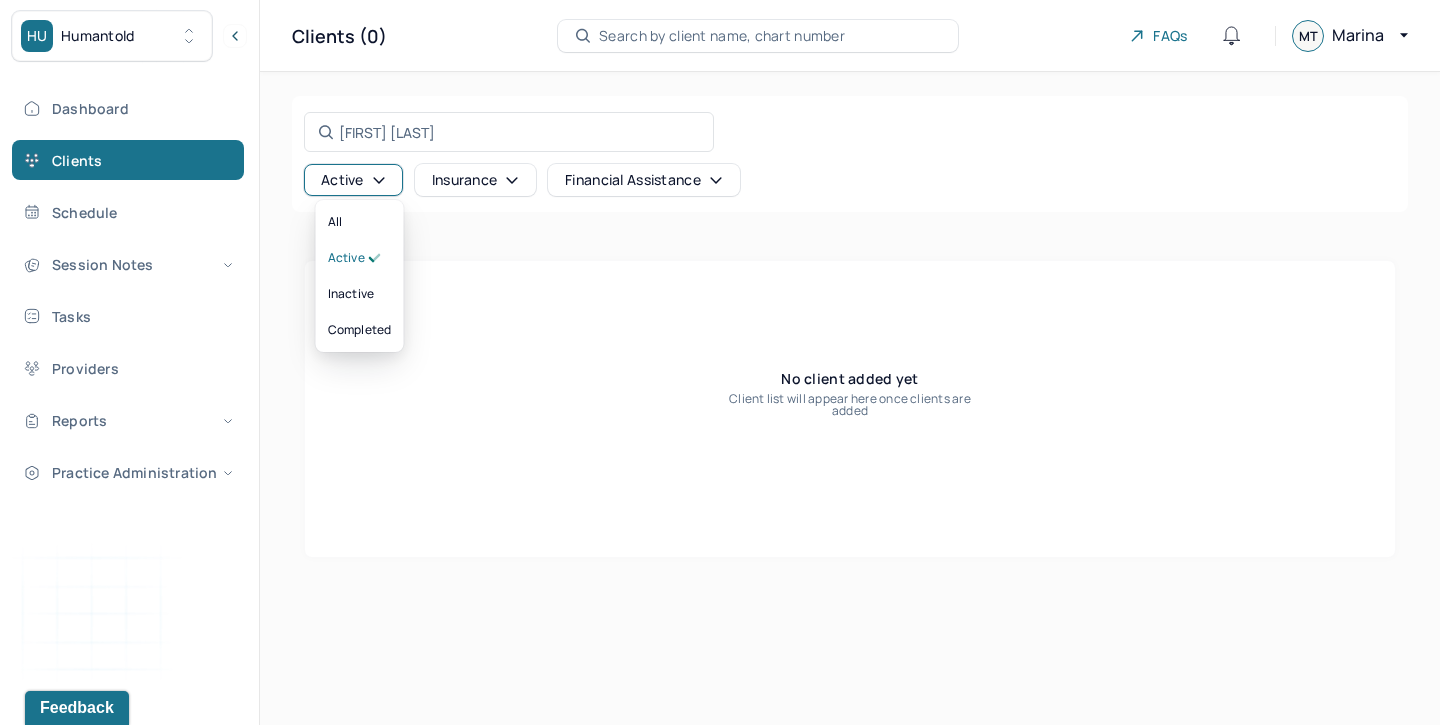 click on "Active" at bounding box center [353, 180] 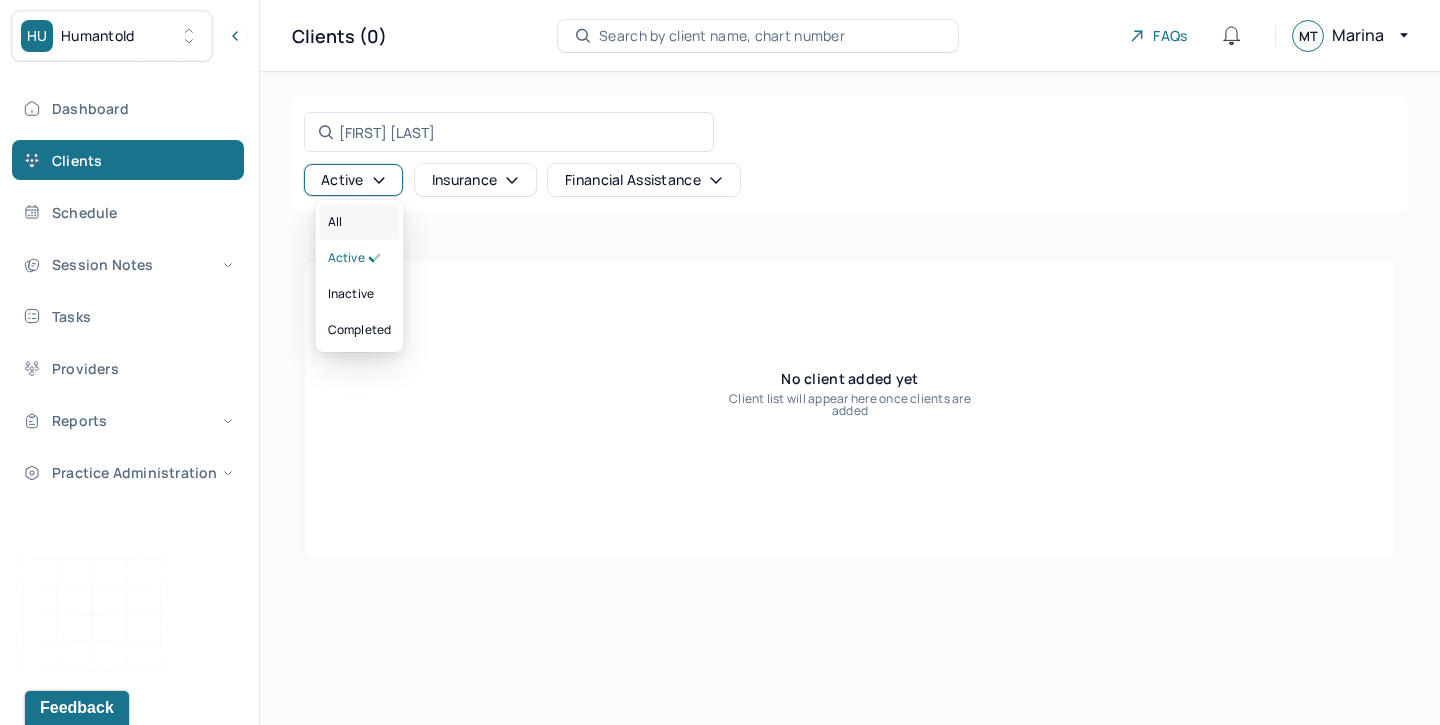 click on "All" at bounding box center (360, 222) 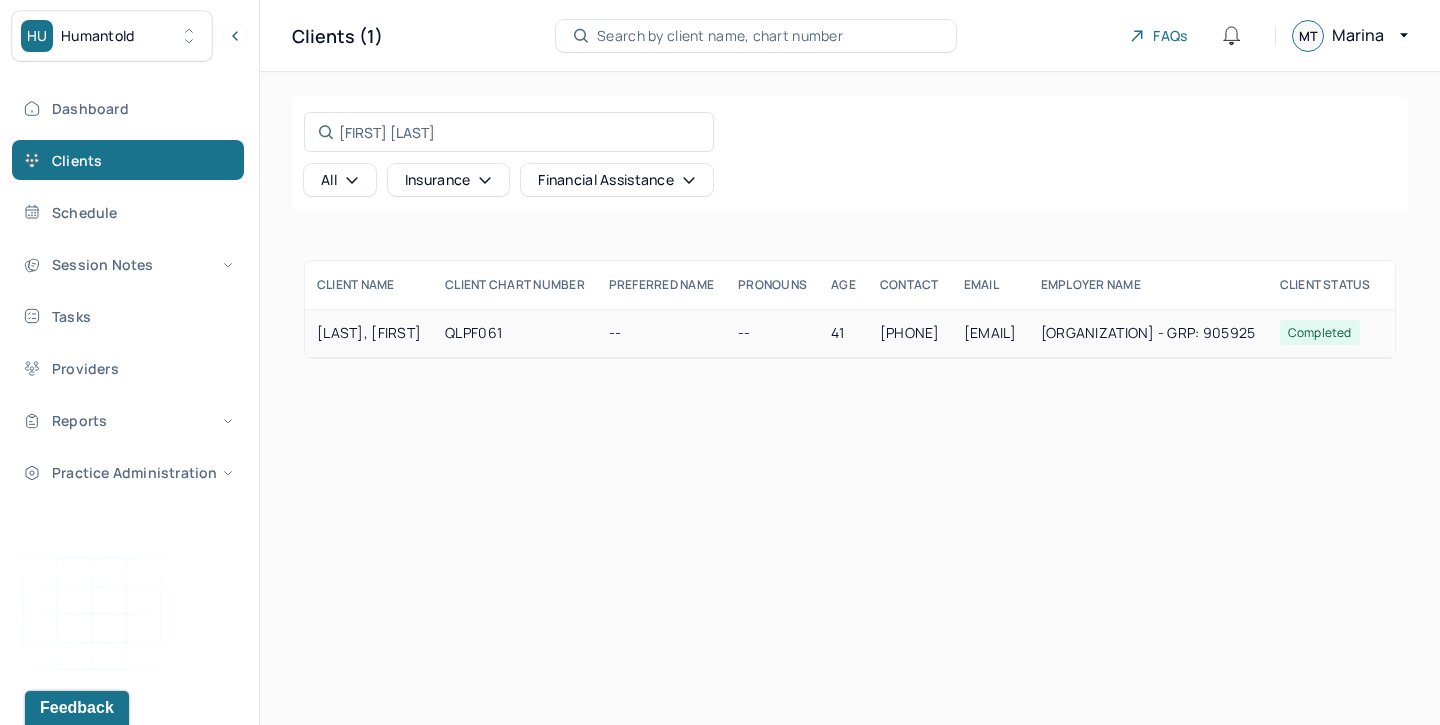 click on "QLPF061" at bounding box center (515, 333) 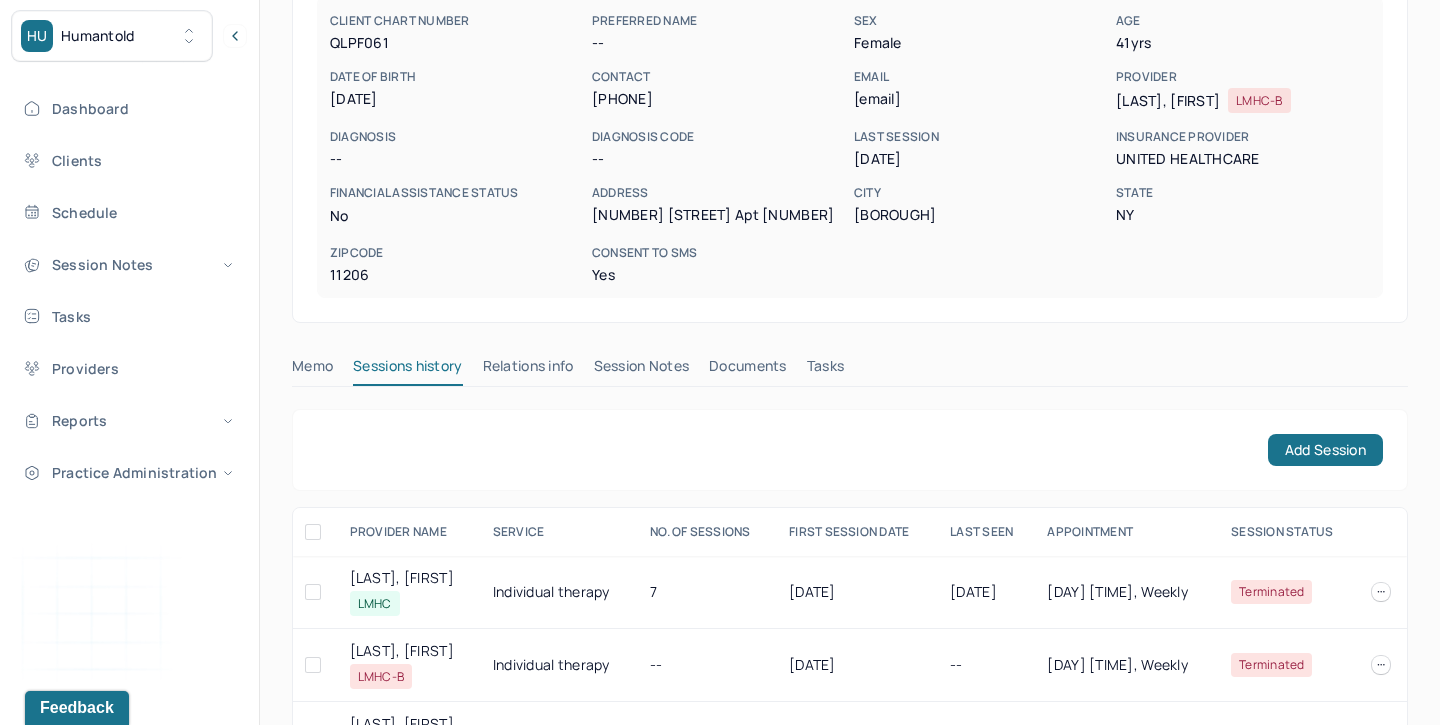 scroll, scrollTop: 204, scrollLeft: 0, axis: vertical 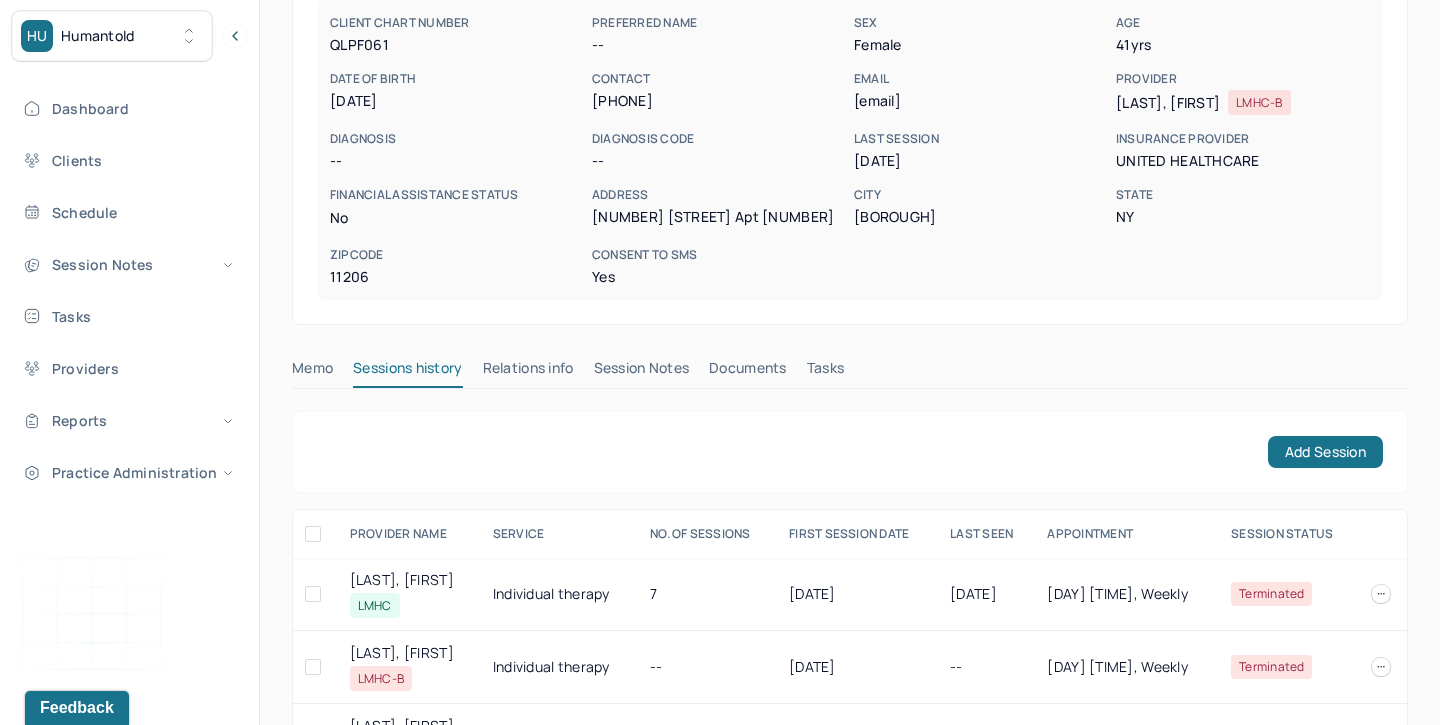 click on "Session Notes" at bounding box center [642, 372] 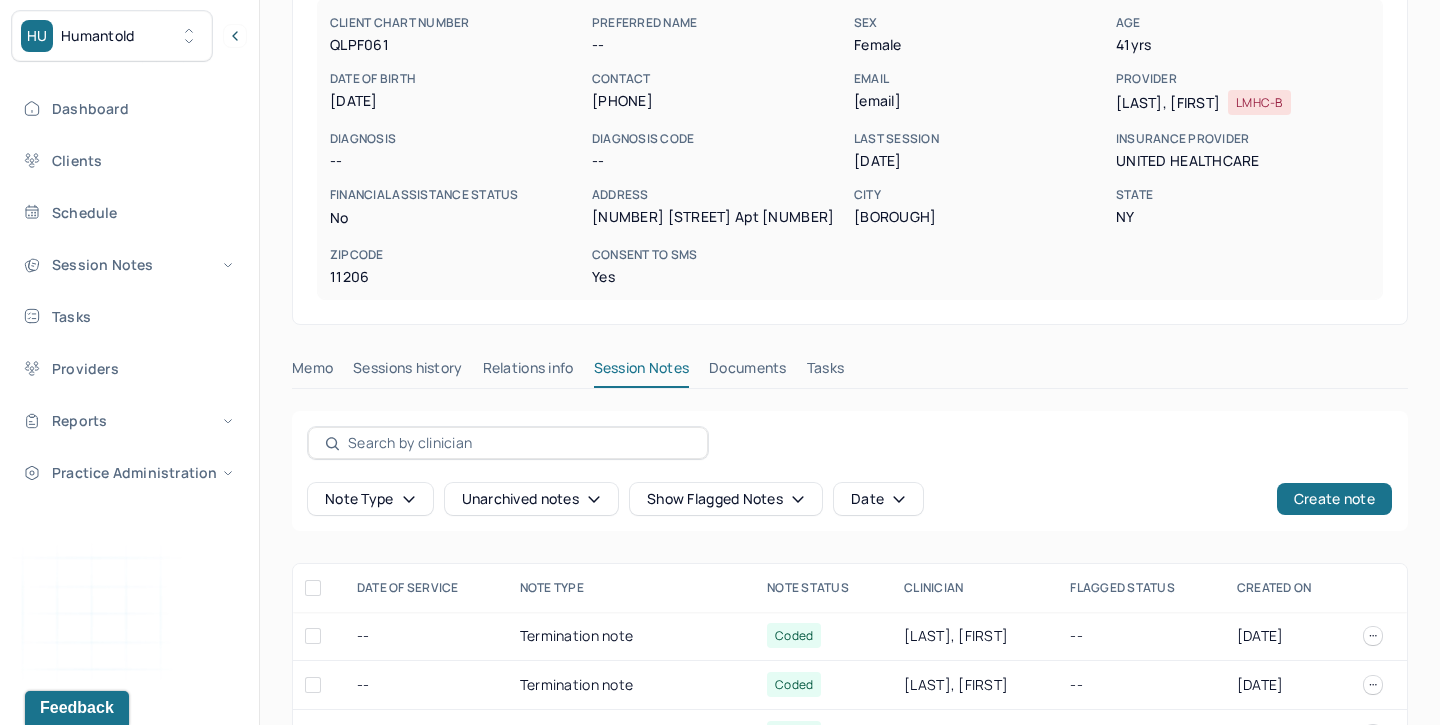 scroll, scrollTop: 462, scrollLeft: 0, axis: vertical 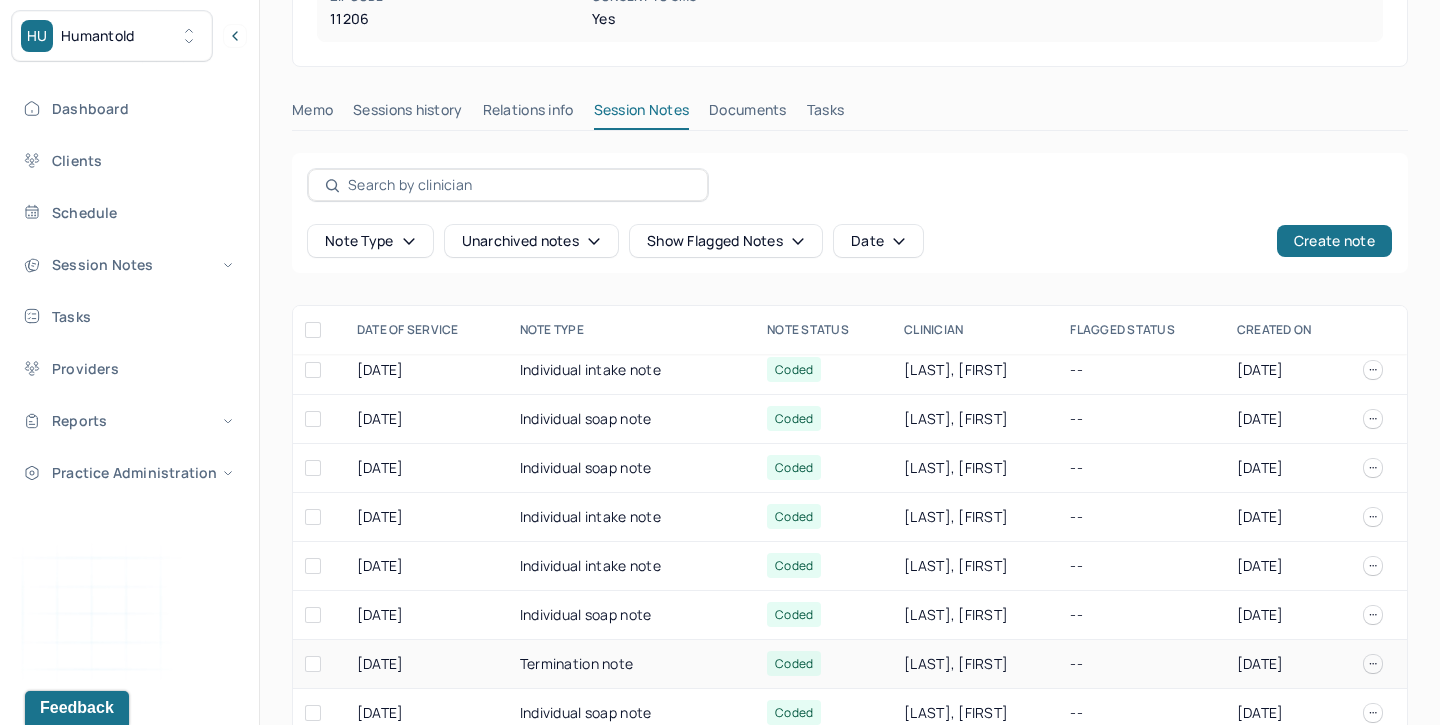click on "Termination note" at bounding box center (631, 664) 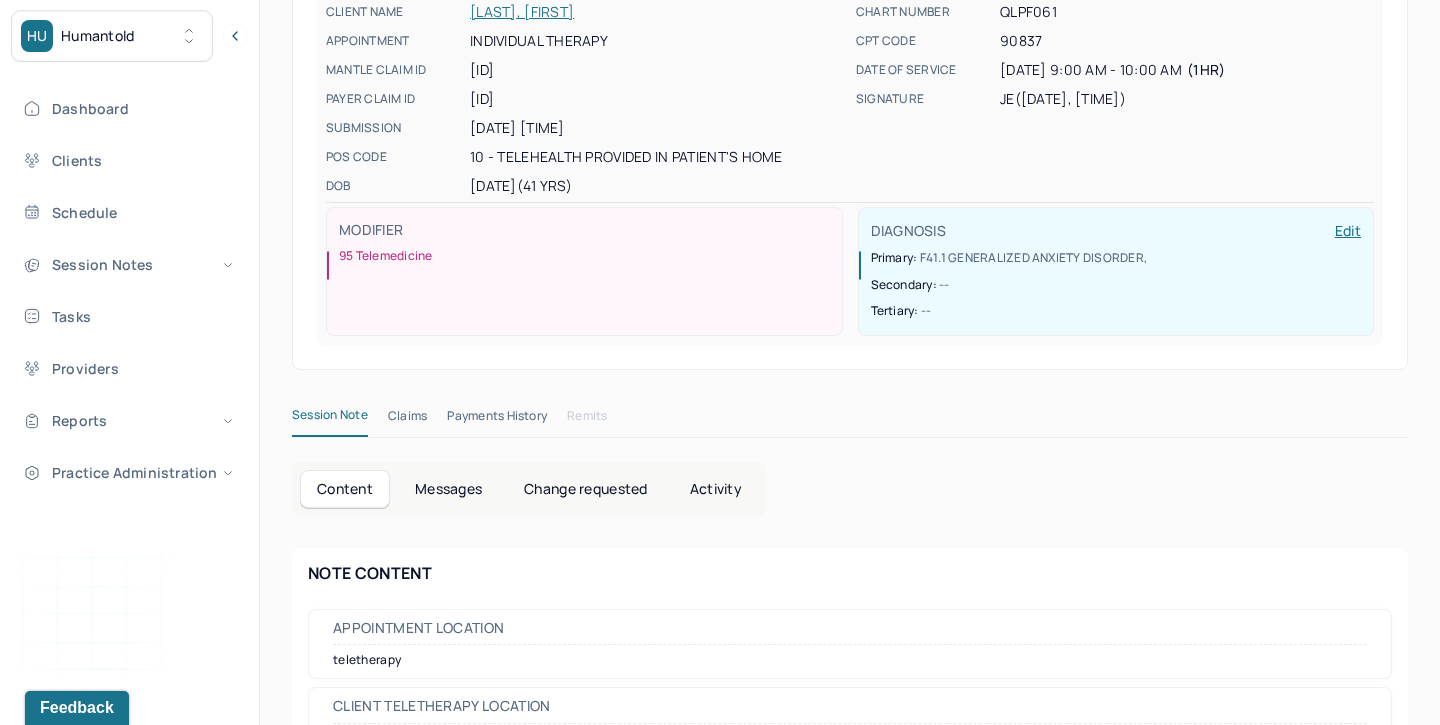 scroll, scrollTop: 0, scrollLeft: 0, axis: both 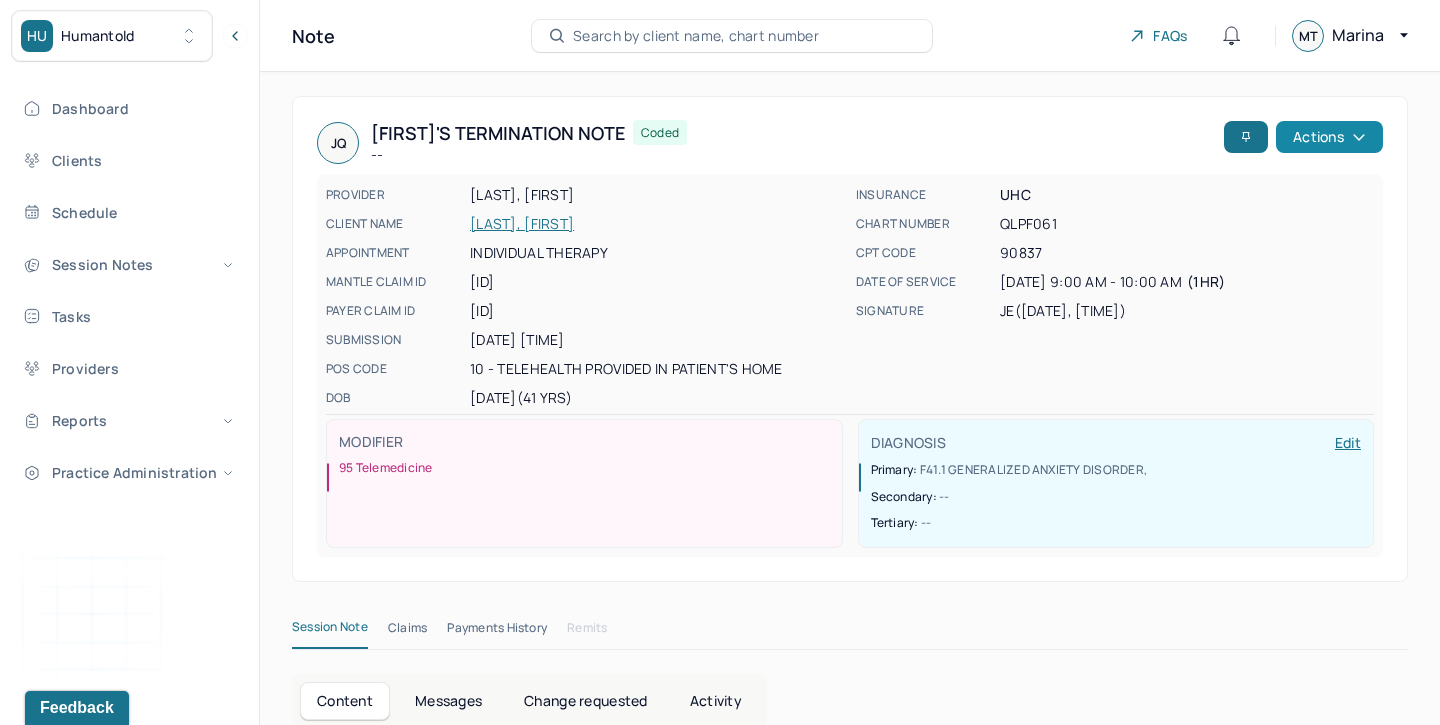 click on "Actions" at bounding box center [1329, 137] 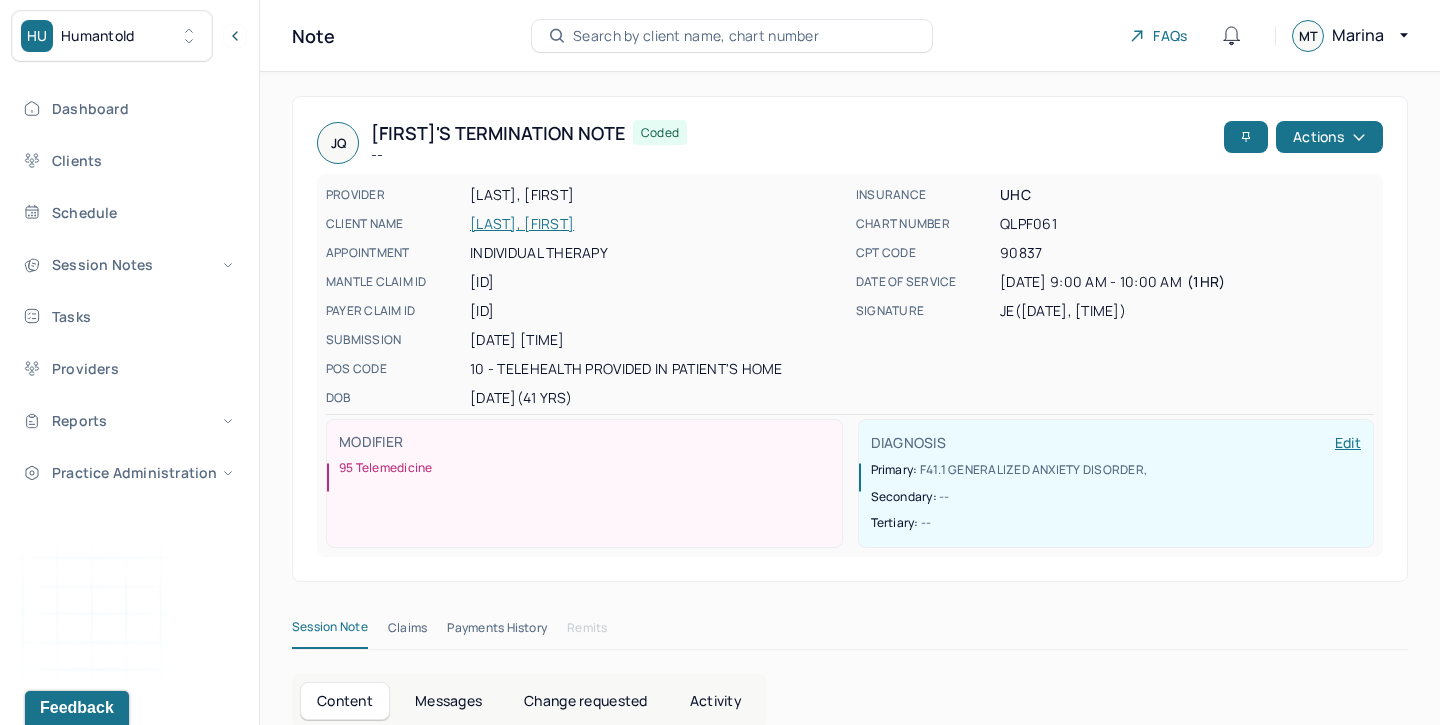 click on "JQ Julia's   Termination note -- Coded" at bounding box center [766, 143] 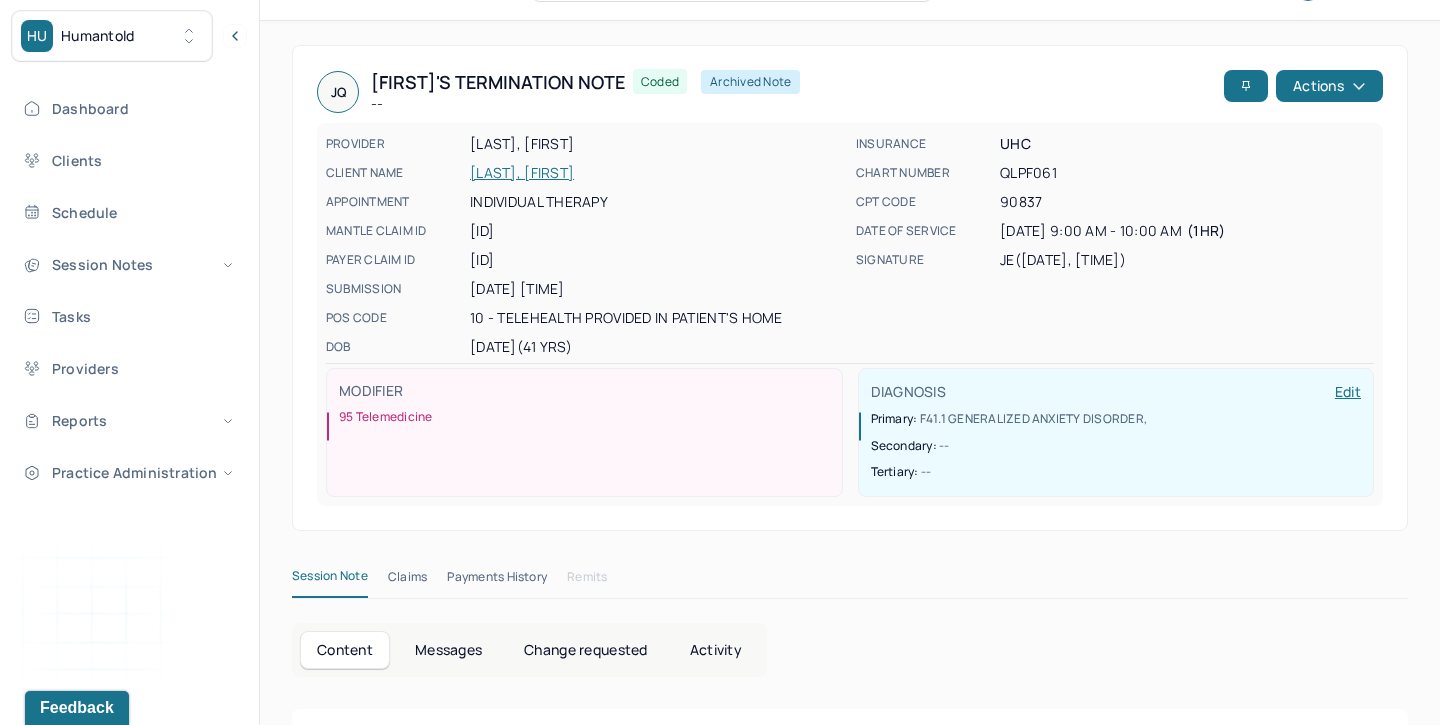 scroll, scrollTop: 0, scrollLeft: 0, axis: both 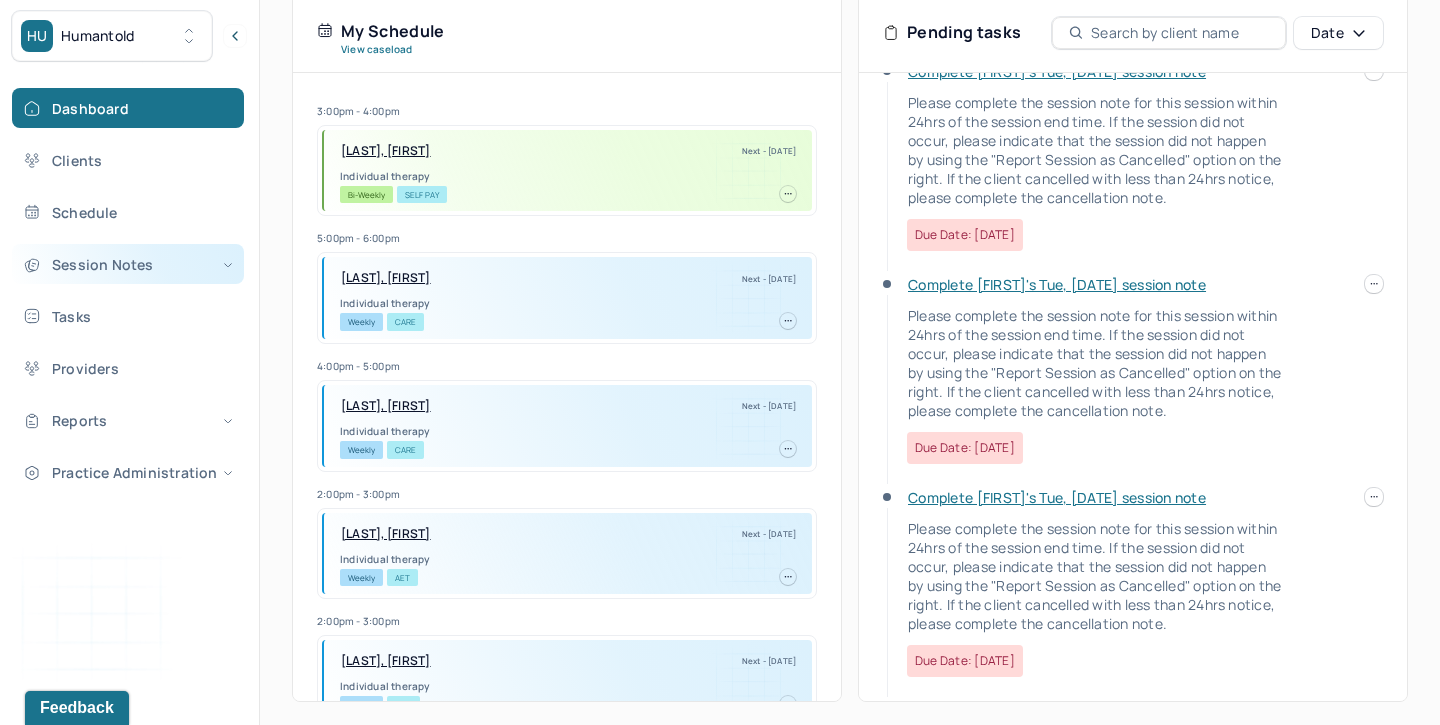 click on "Session Notes" at bounding box center [128, 264] 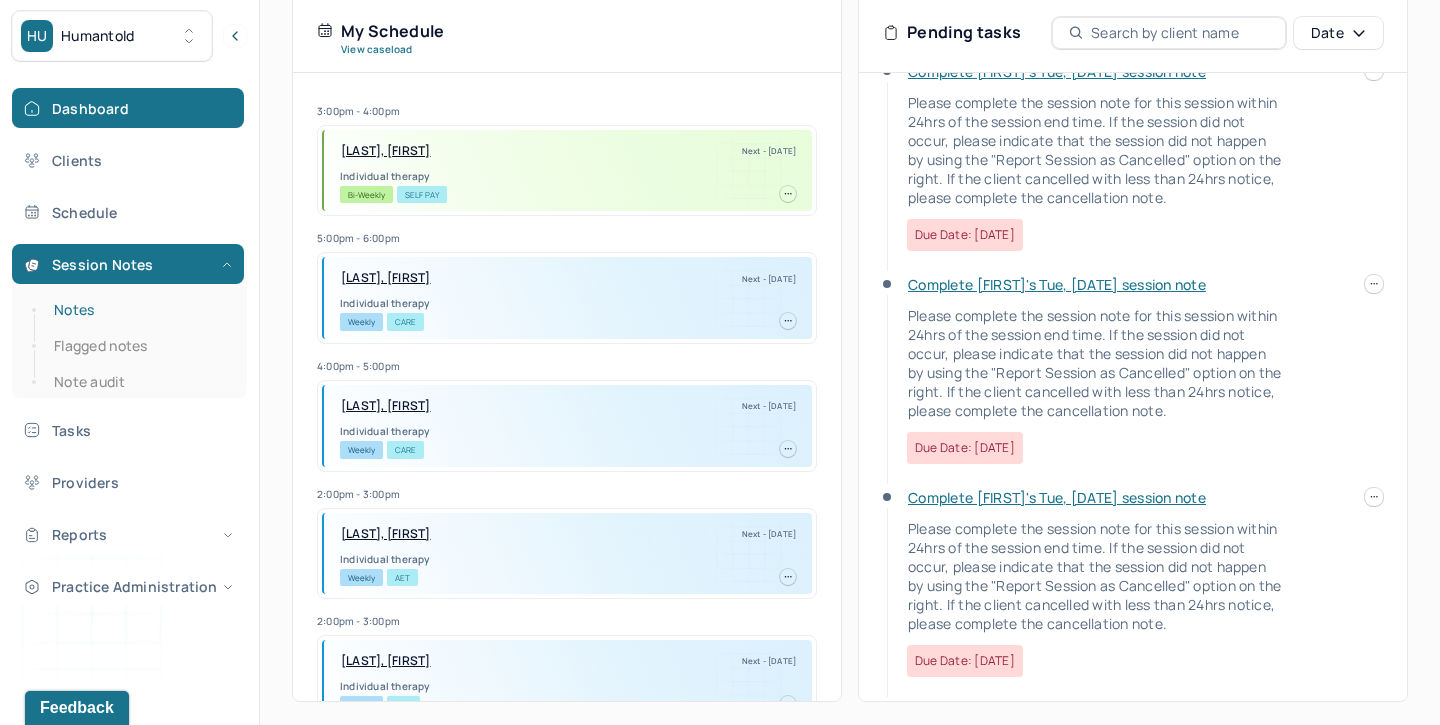 click on "Notes" at bounding box center [139, 310] 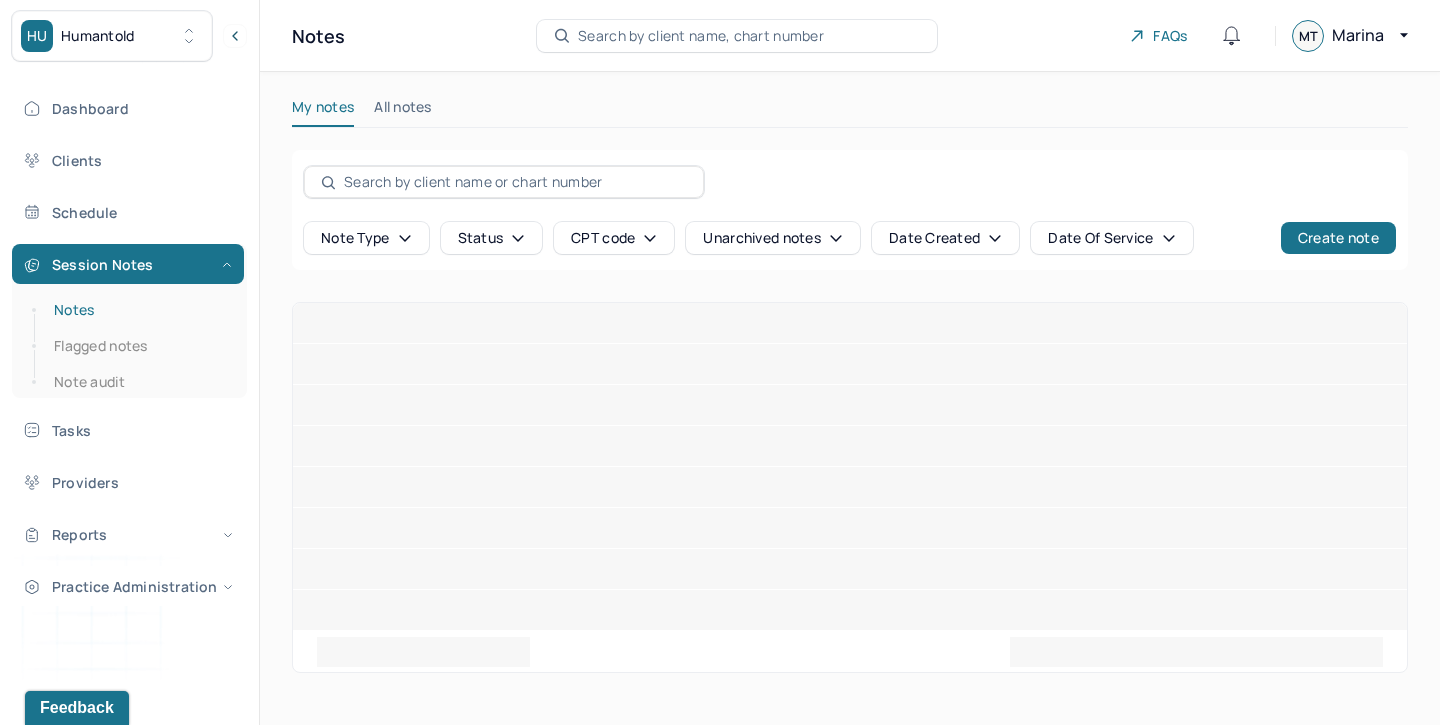 scroll, scrollTop: 0, scrollLeft: 0, axis: both 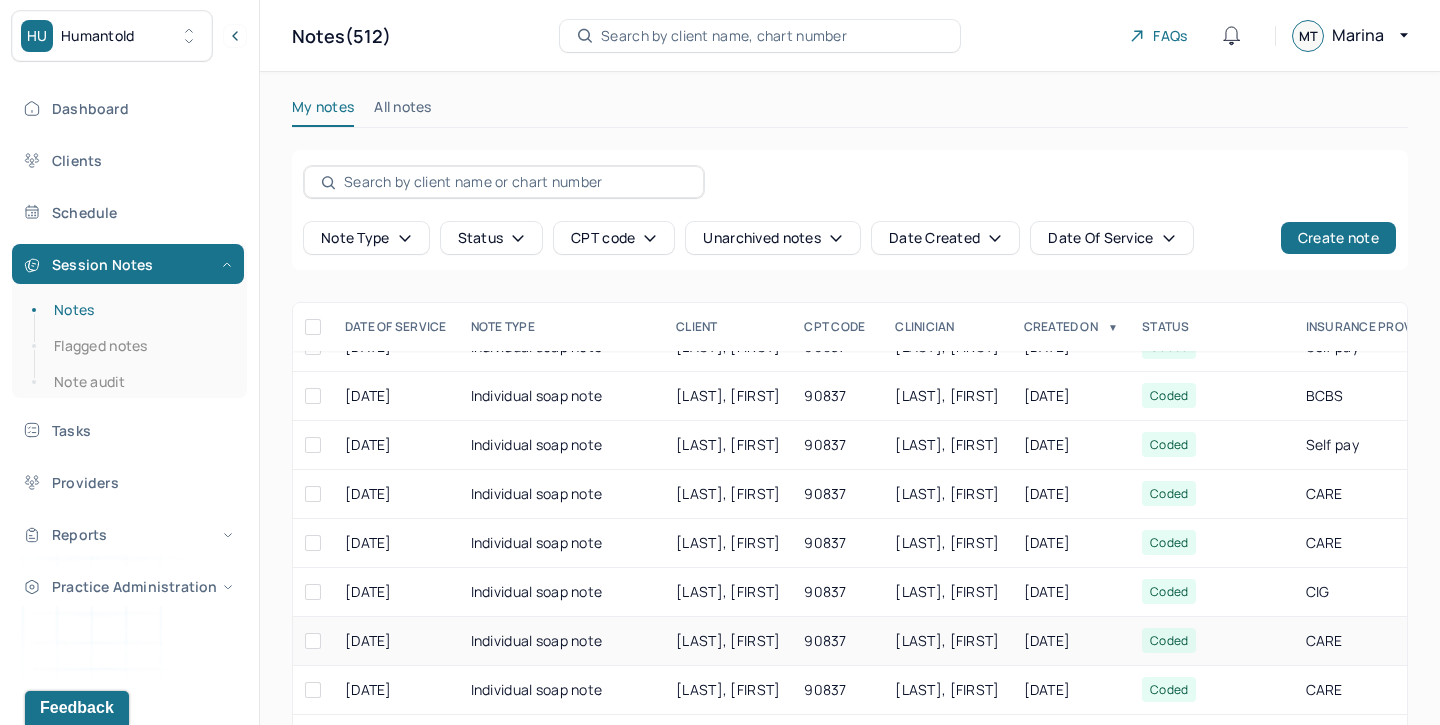 click on "Individual soap note" at bounding box center [562, 641] 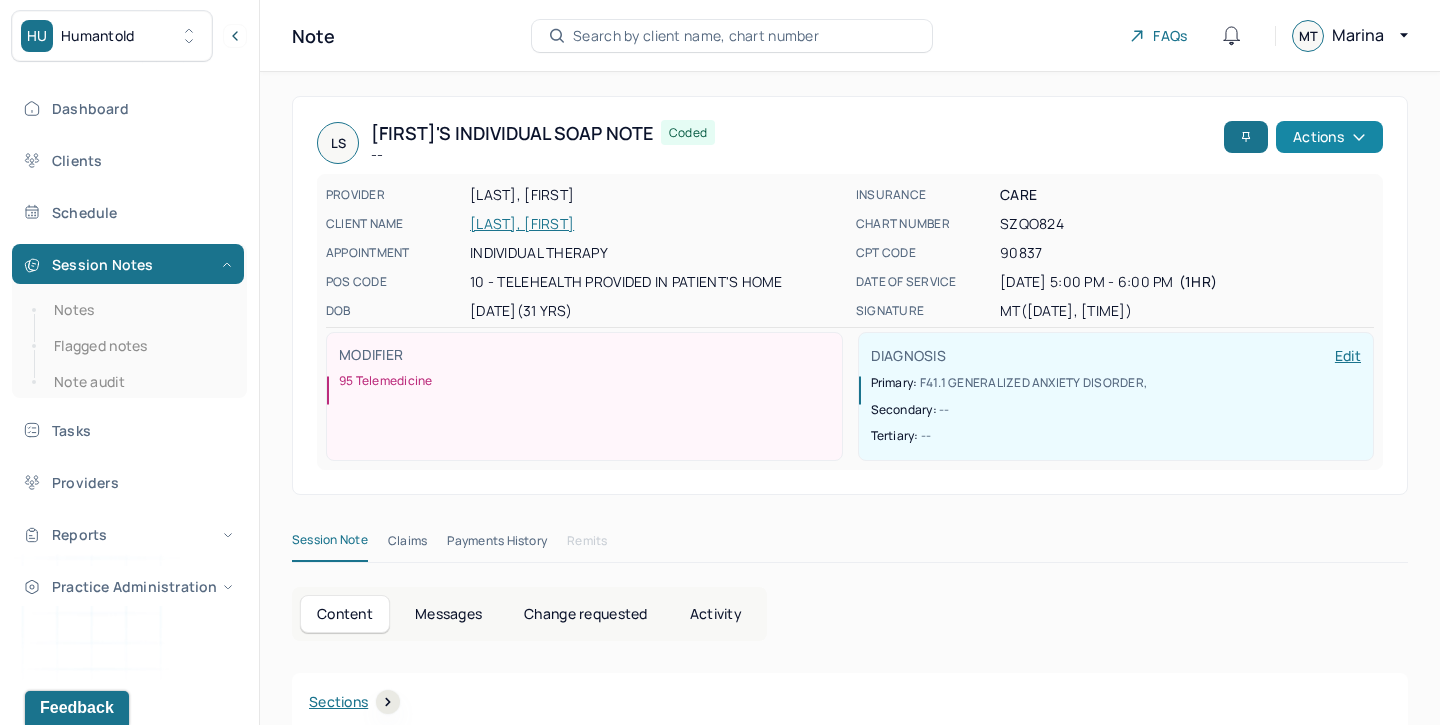 click on "Actions" at bounding box center (1329, 137) 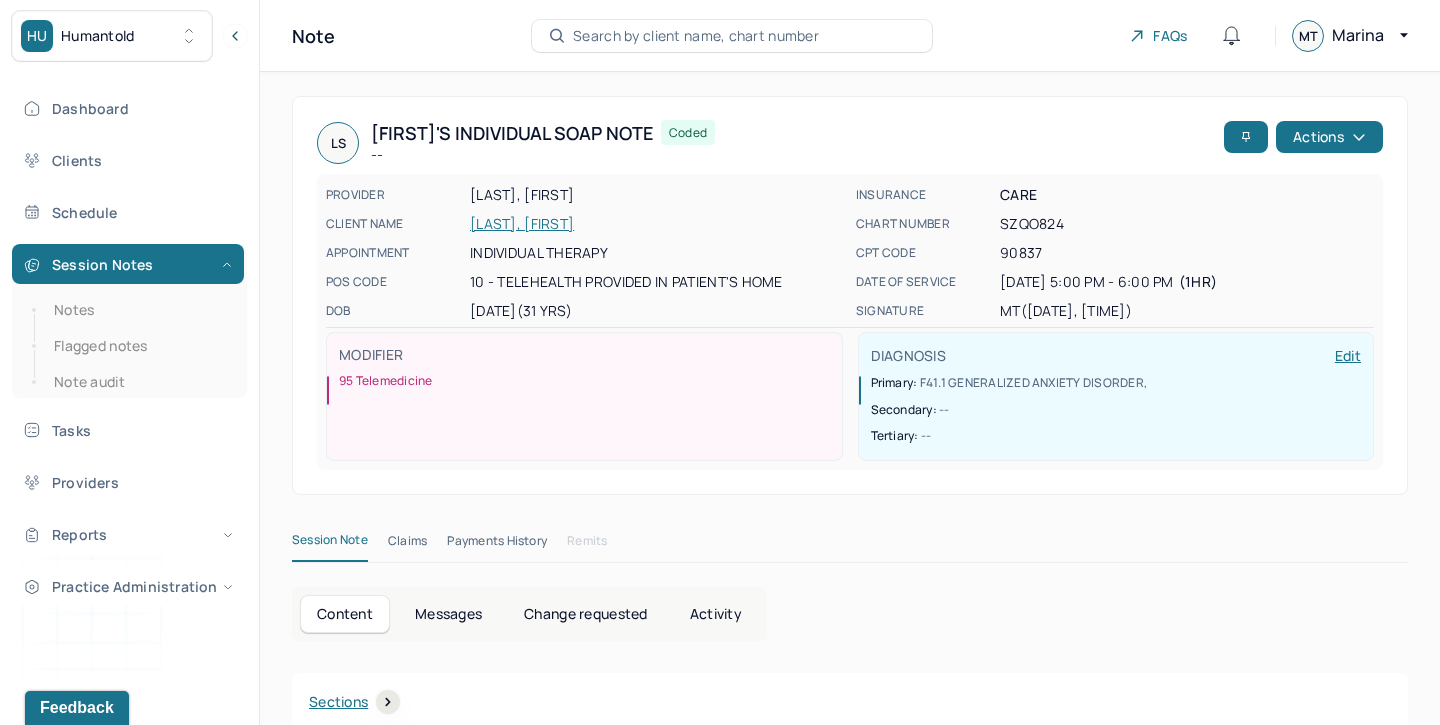 click on "Note   Search by client name, chart number     FAQs     MT [FIRST]" at bounding box center [850, 36] 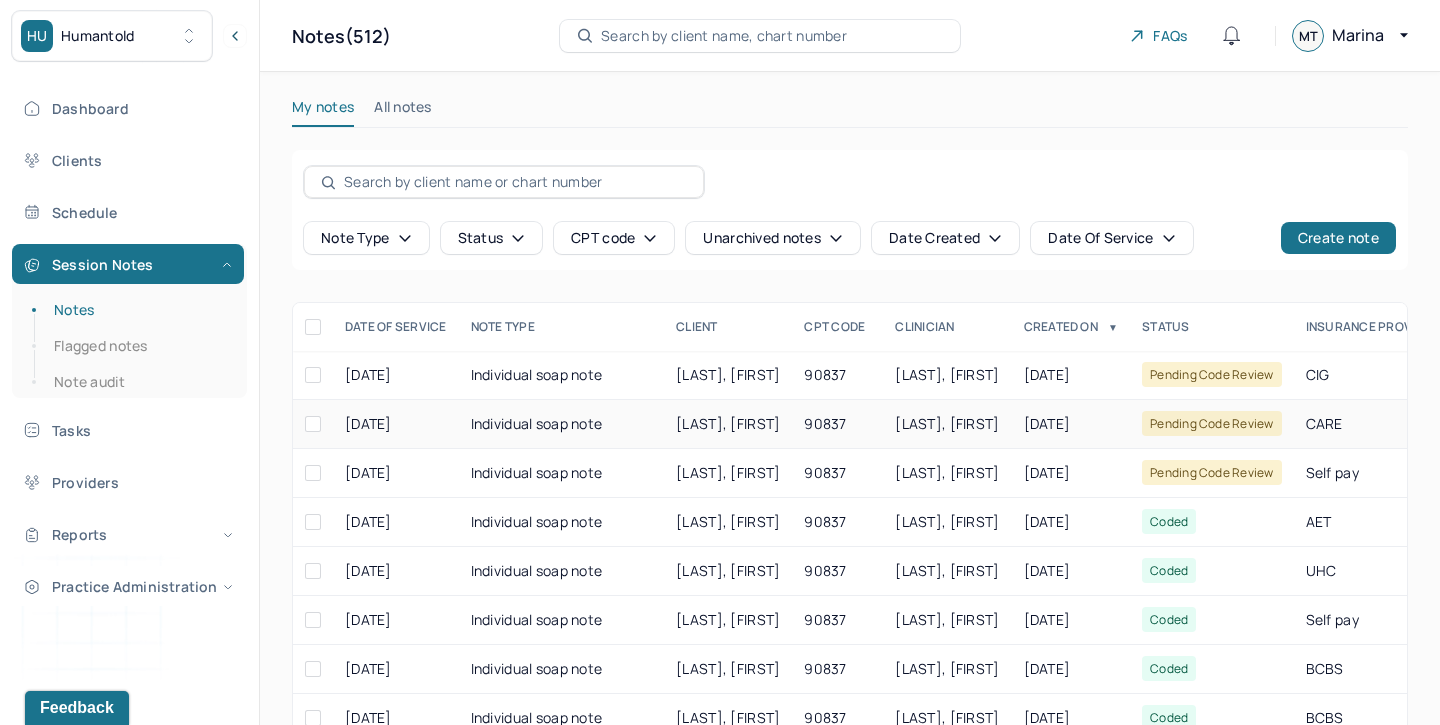 click on "Individual soap note" at bounding box center [562, 424] 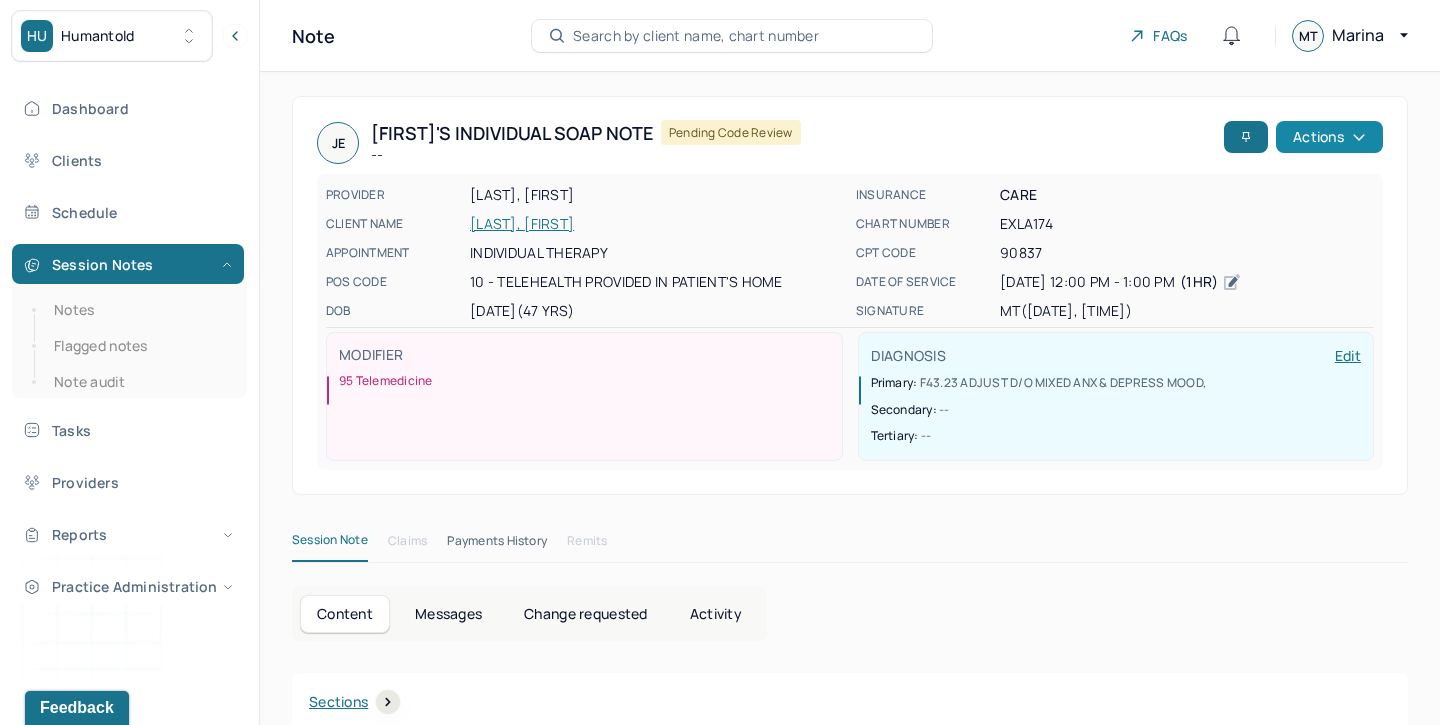 click 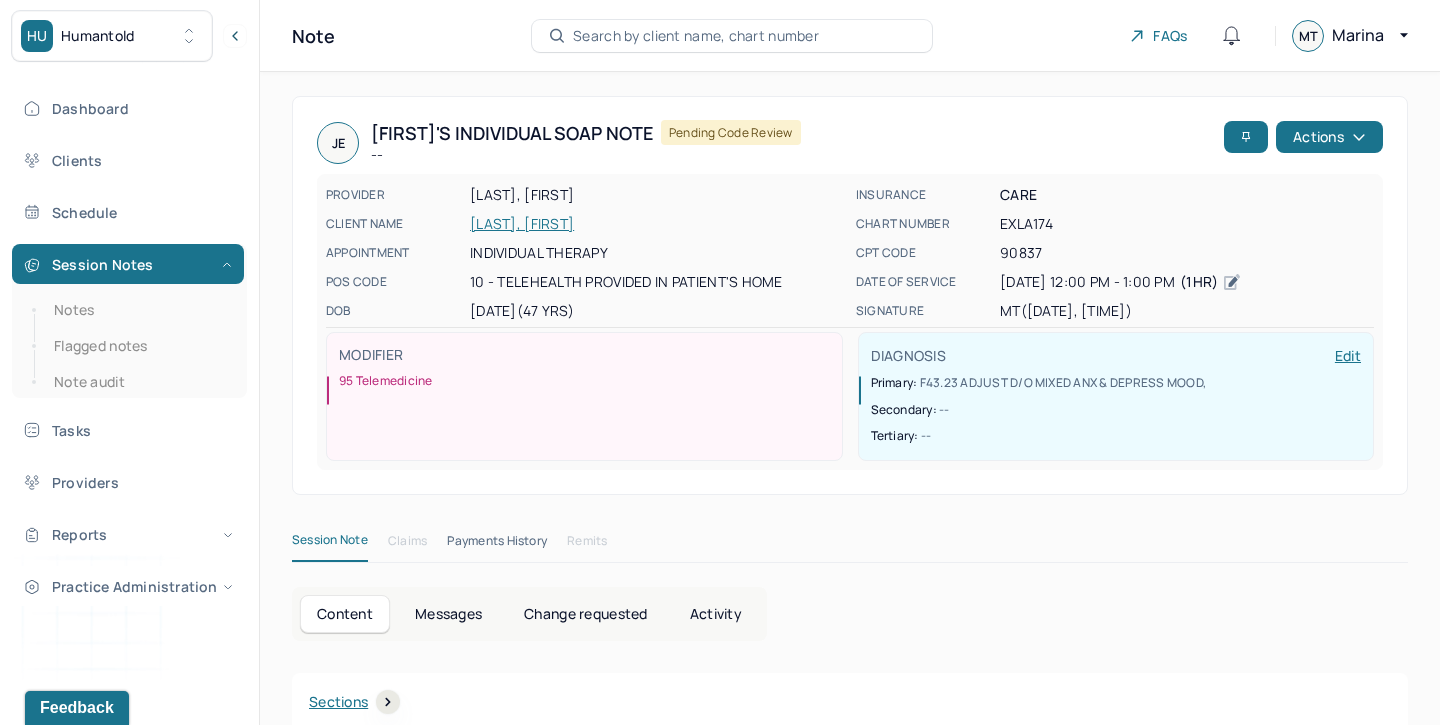 click on "PROVIDER [LAST], [FIRST] CLIENT NAME [LAST], [FIRST] APPOINTMENT Individual therapy POS CODE 10 - Telehealth Provided in Patient's Home DOB [DATE]  (47 Yrs) INSURANCE CARE CHART NUMBER [ID] CPT CODE 90837 DATE OF SERVICE [DATE]   12:00 PM   -   1:00 PM ( 1hr )     SIGNATURE MT  ([DATE], [TIME]) MODIFIER 95 Telemedicine DIAGNOSIS   Edit   Primary:   F43.23 ADJUST D/O MIXED ANX & DEPRESS MOOD ,  Secondary:   -- Tertiary:   --" at bounding box center [850, 295] 